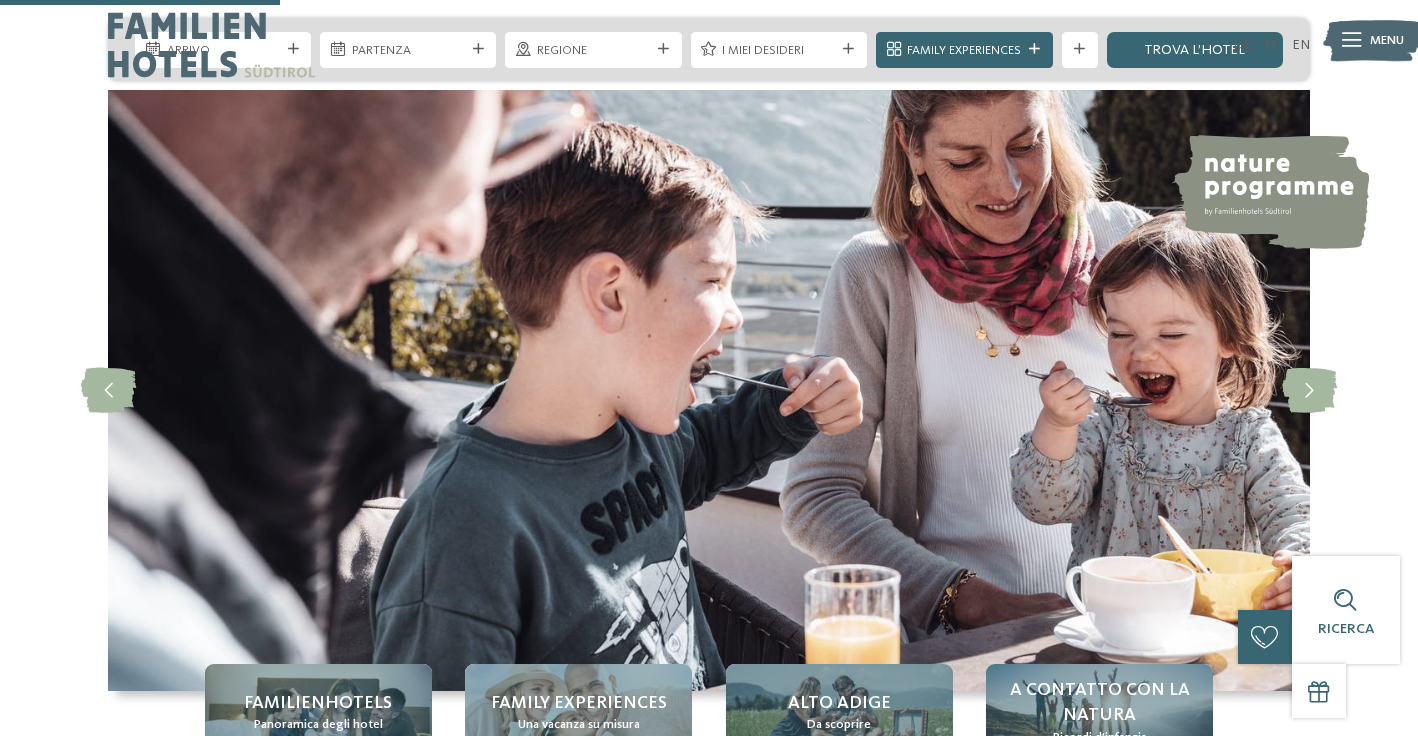 scroll, scrollTop: 1613, scrollLeft: 0, axis: vertical 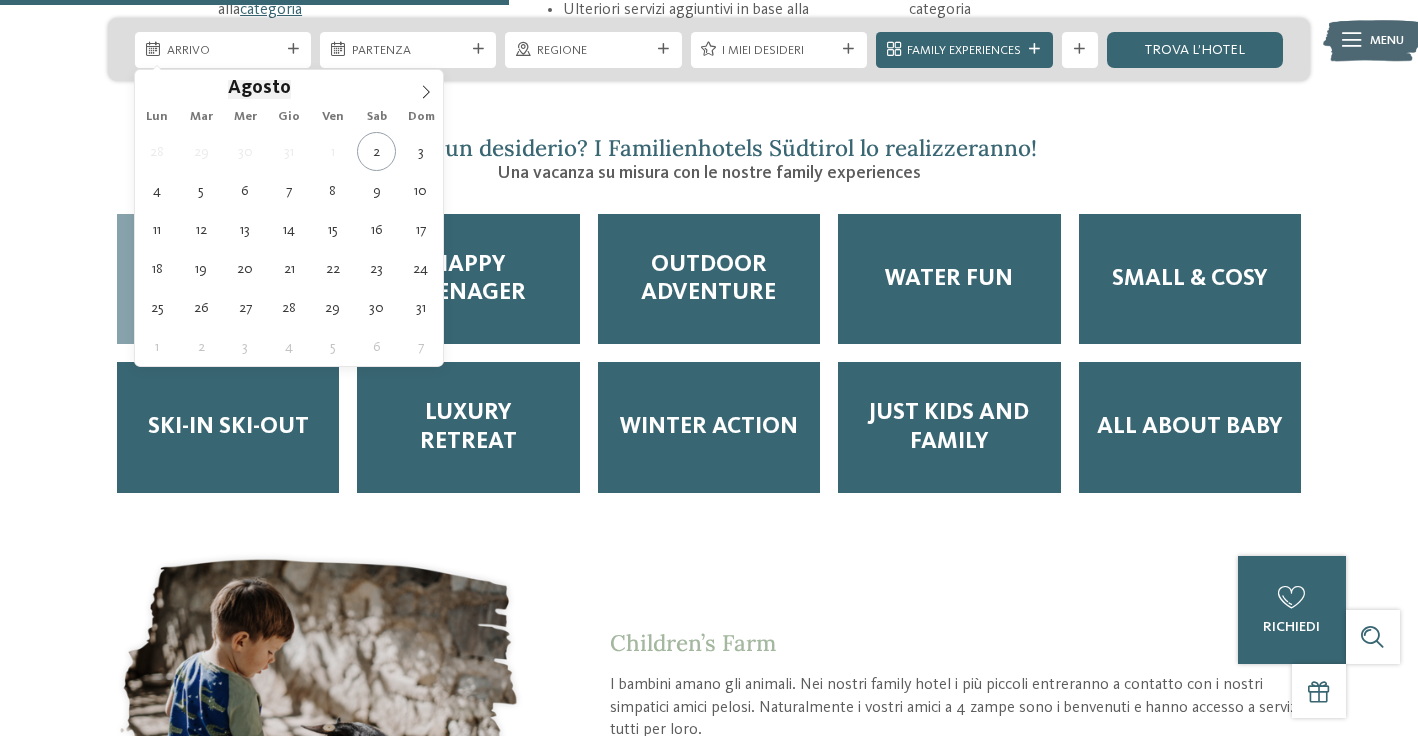 click on "Arrivo" at bounding box center (223, 50) 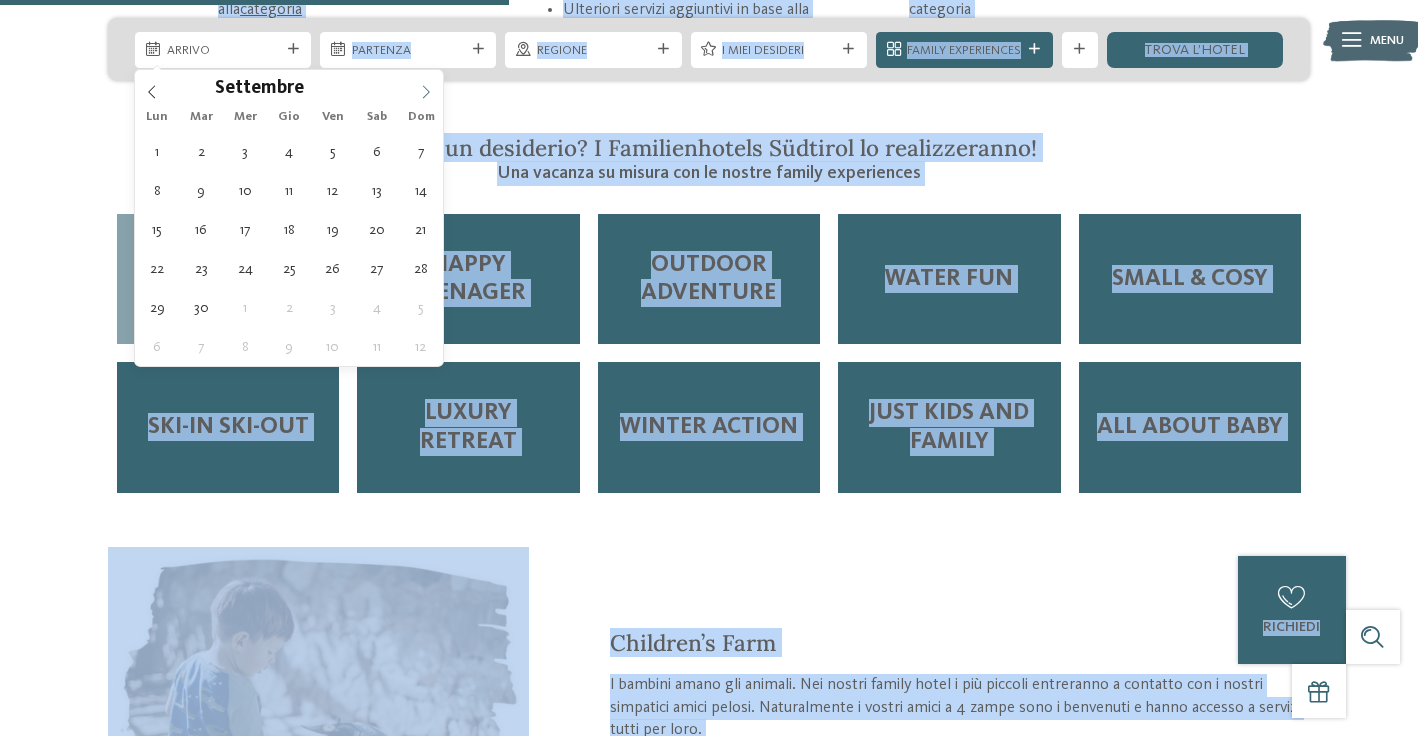 click 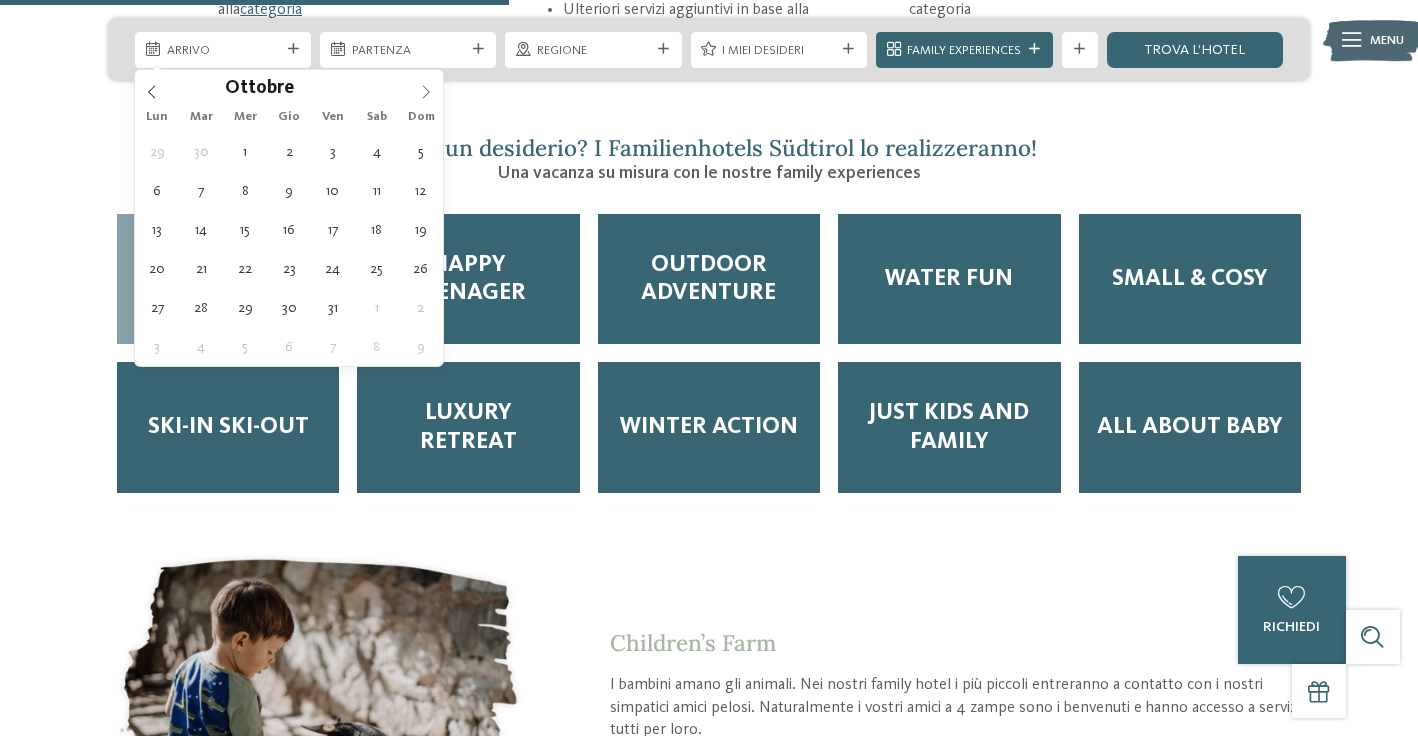 click 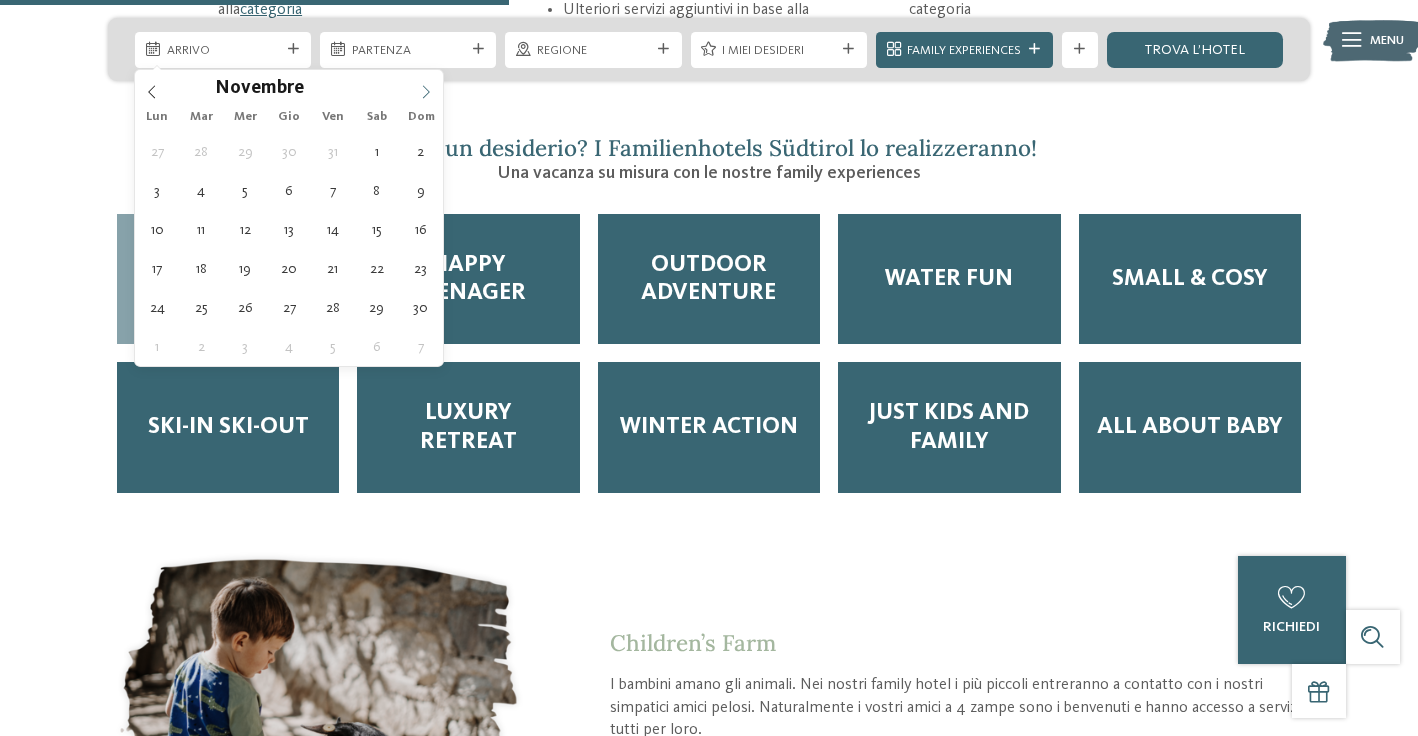 click 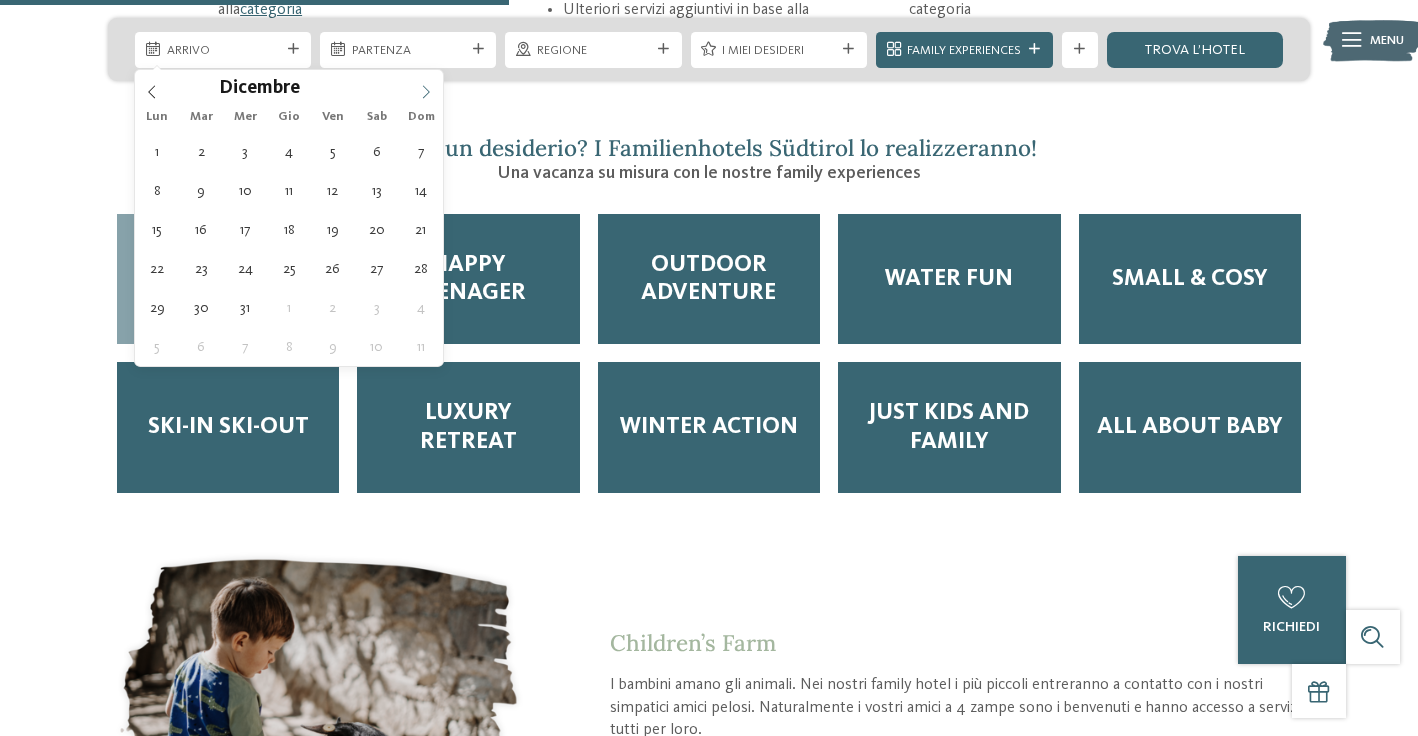 click 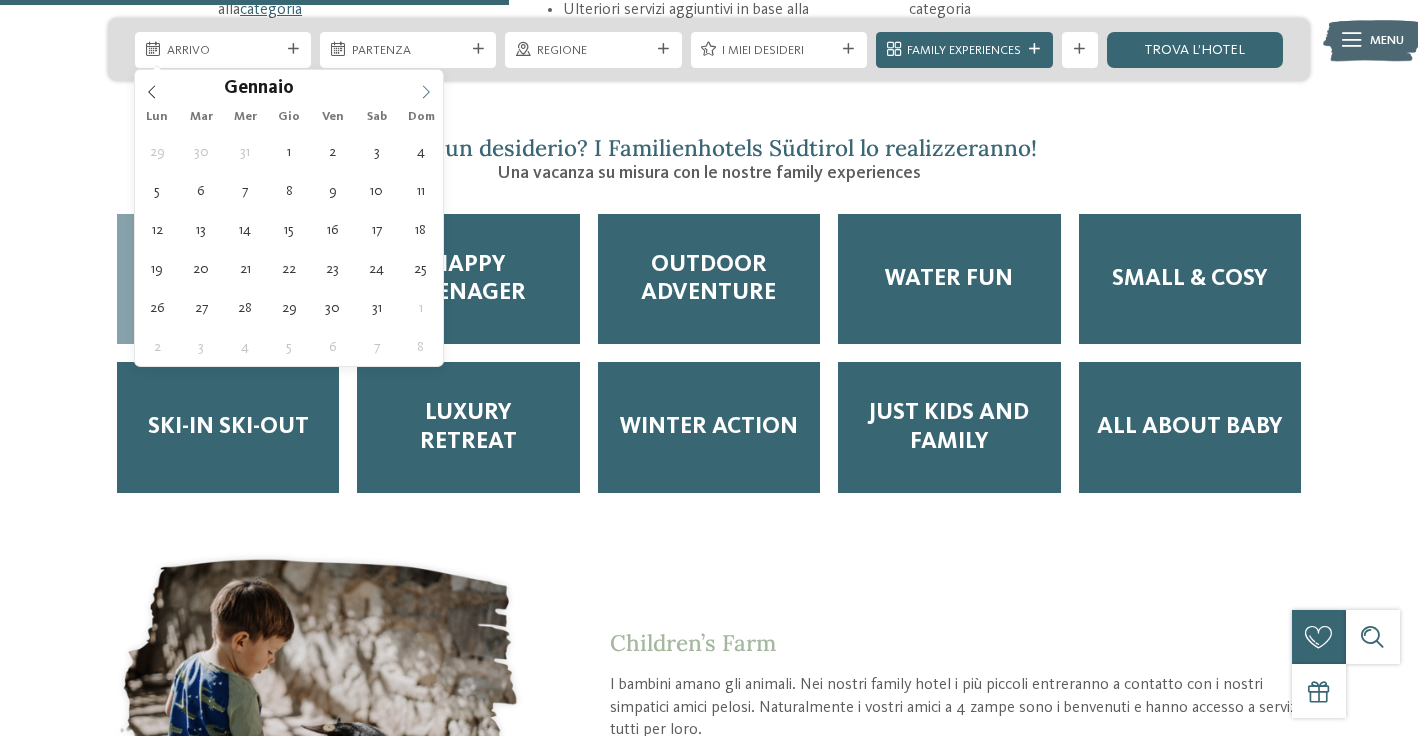 click 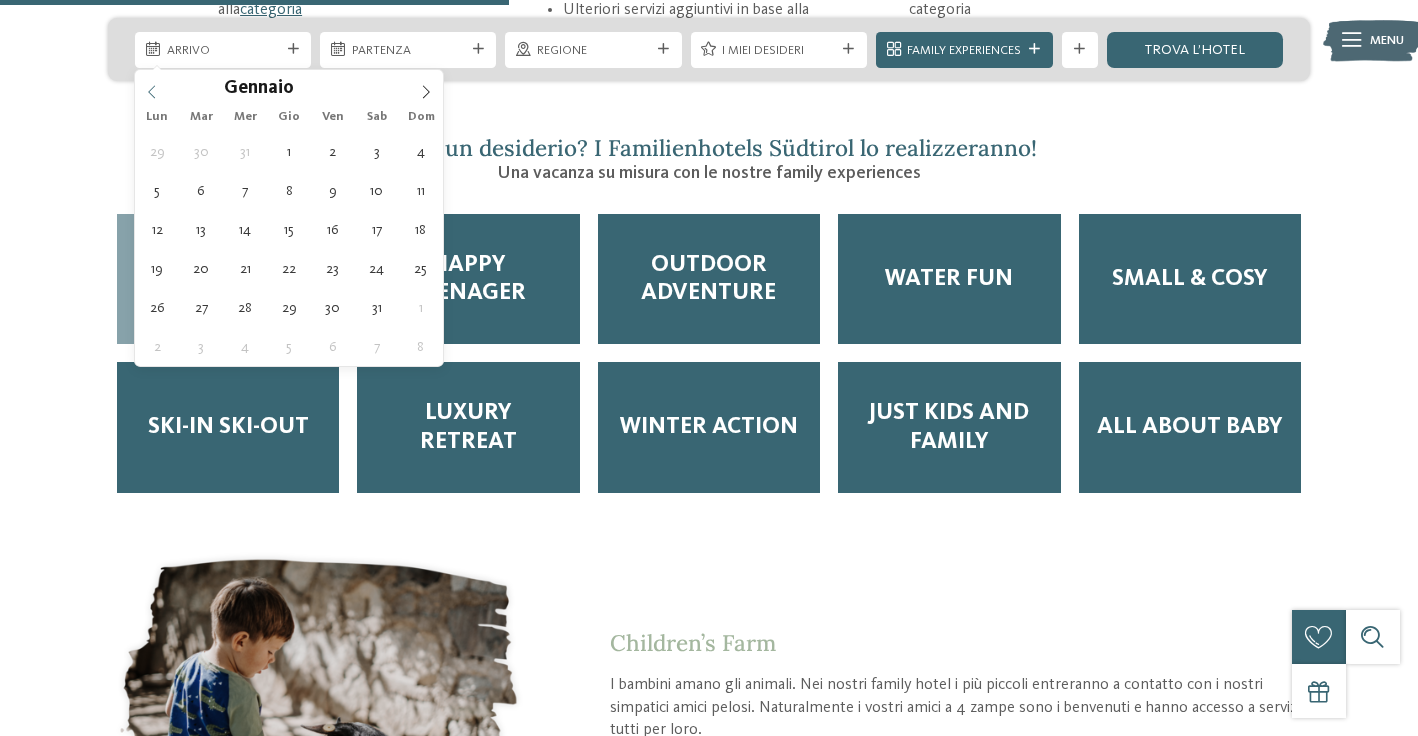 click 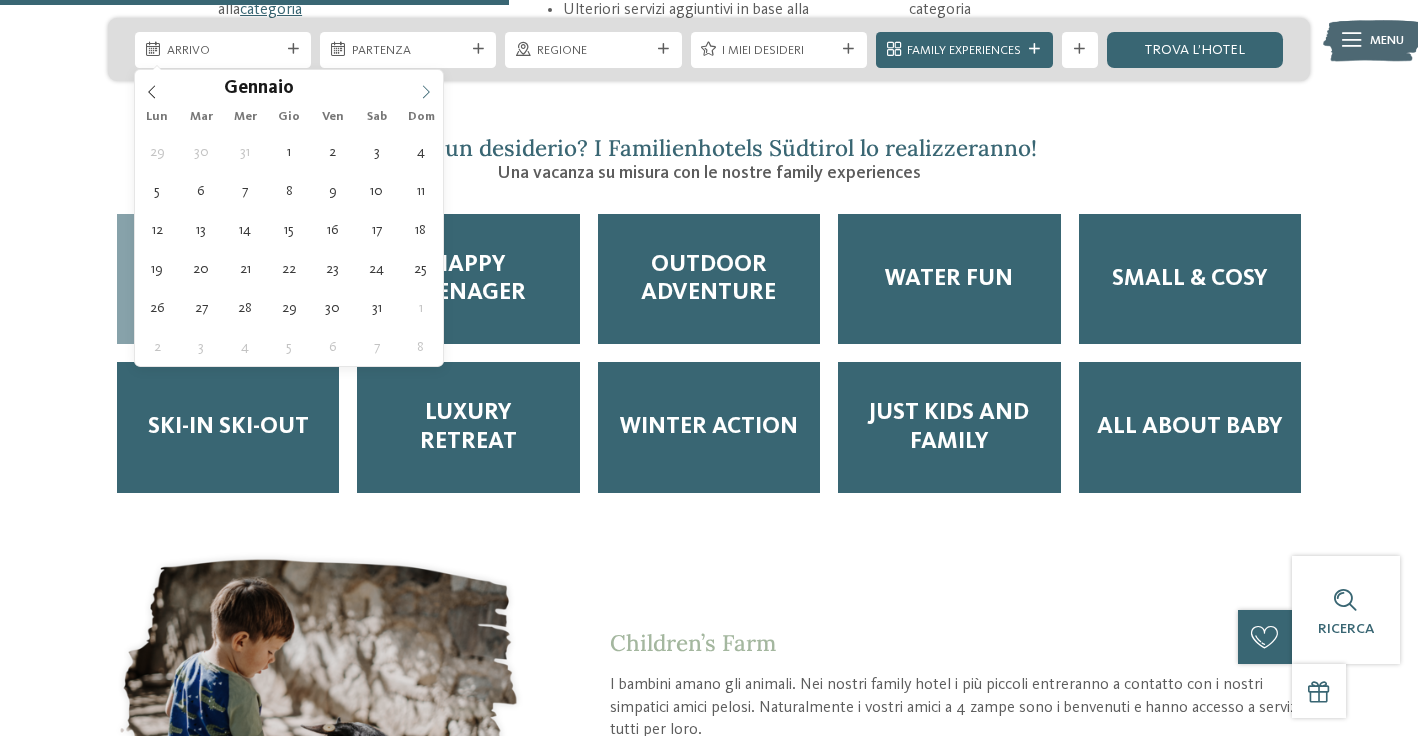 click 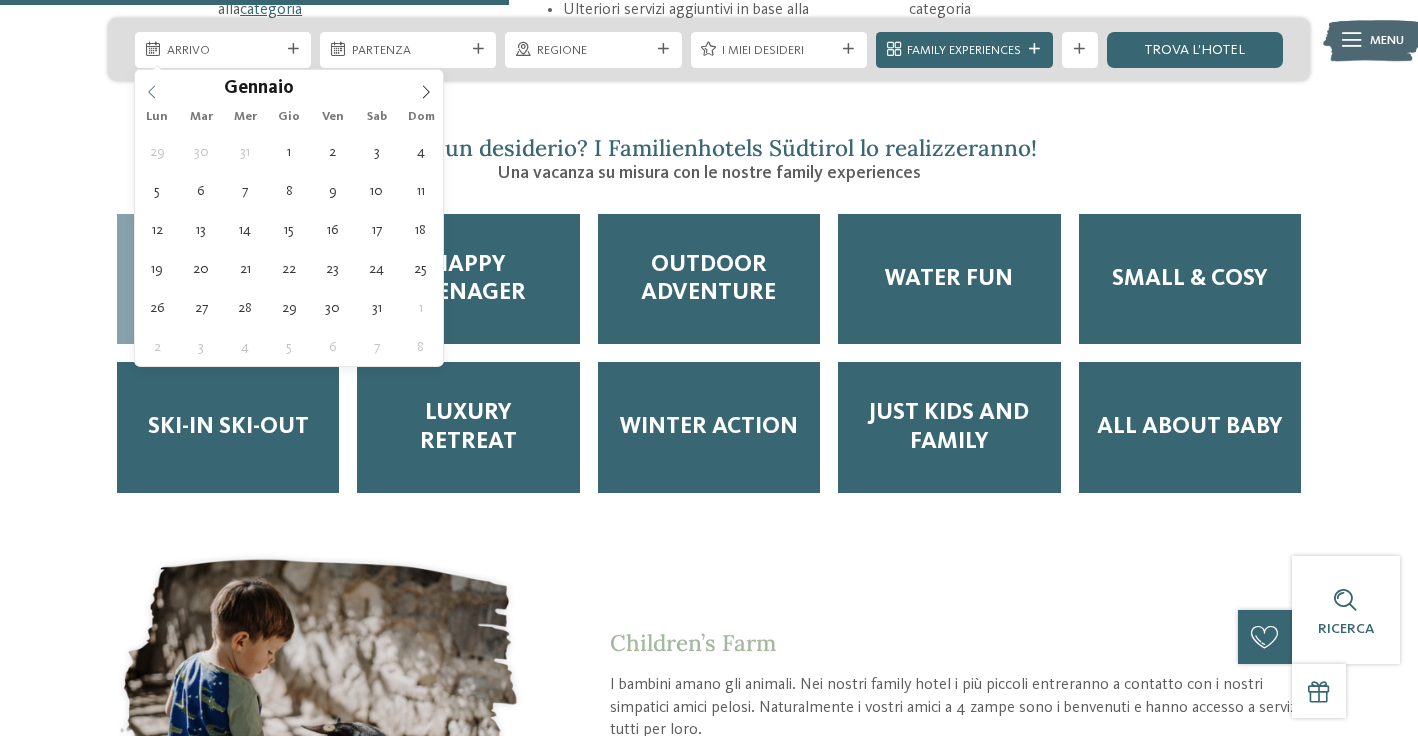 type on "****" 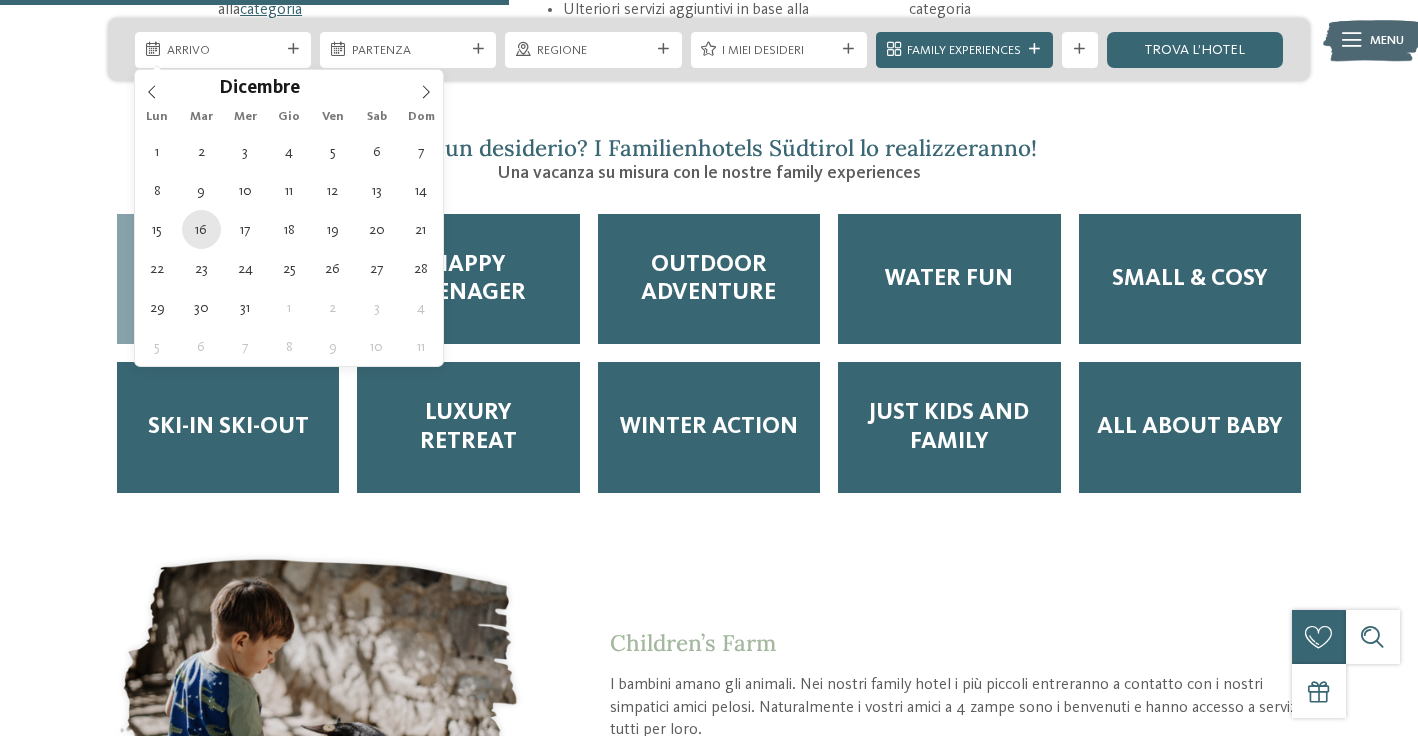 type on "[DD].[MM].[YYYY]" 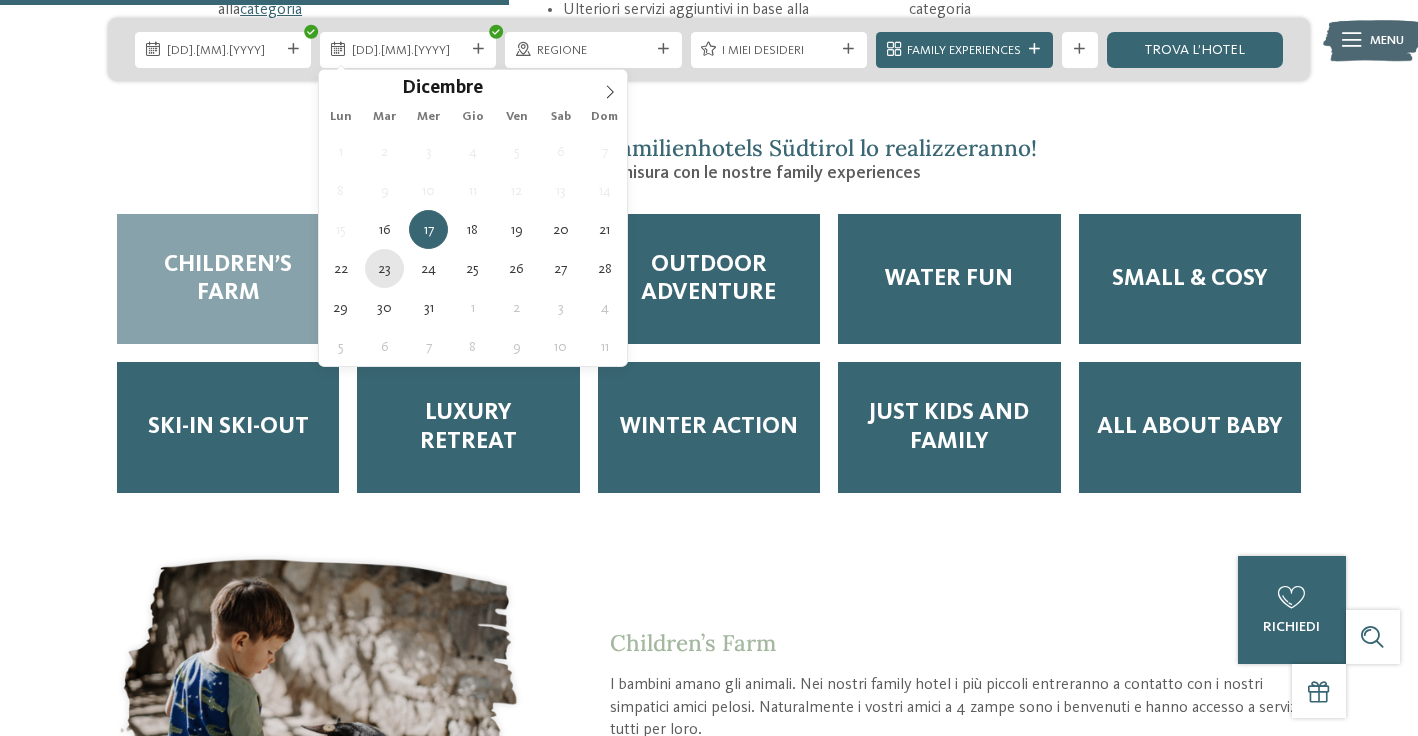 type on "[DD].[MM].[YYYY]" 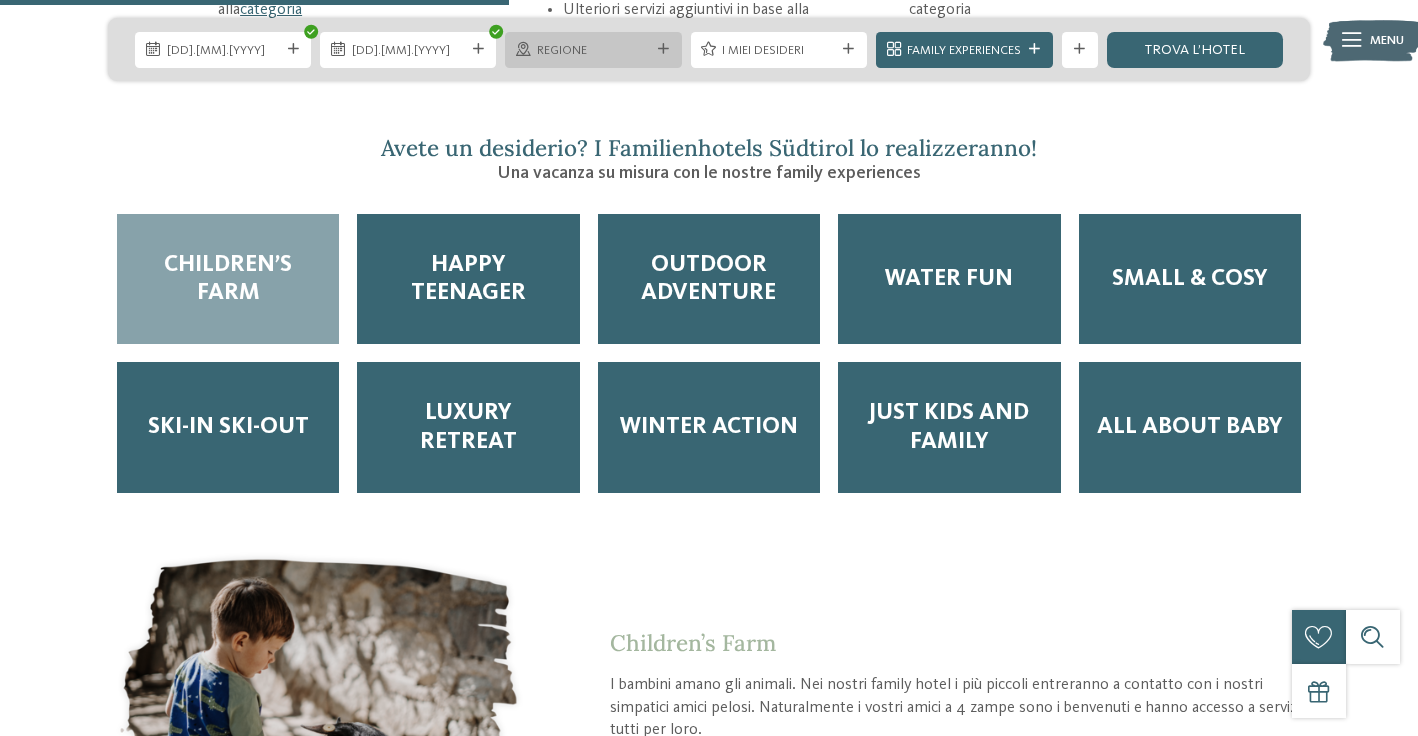 click on "Regione" at bounding box center (593, 51) 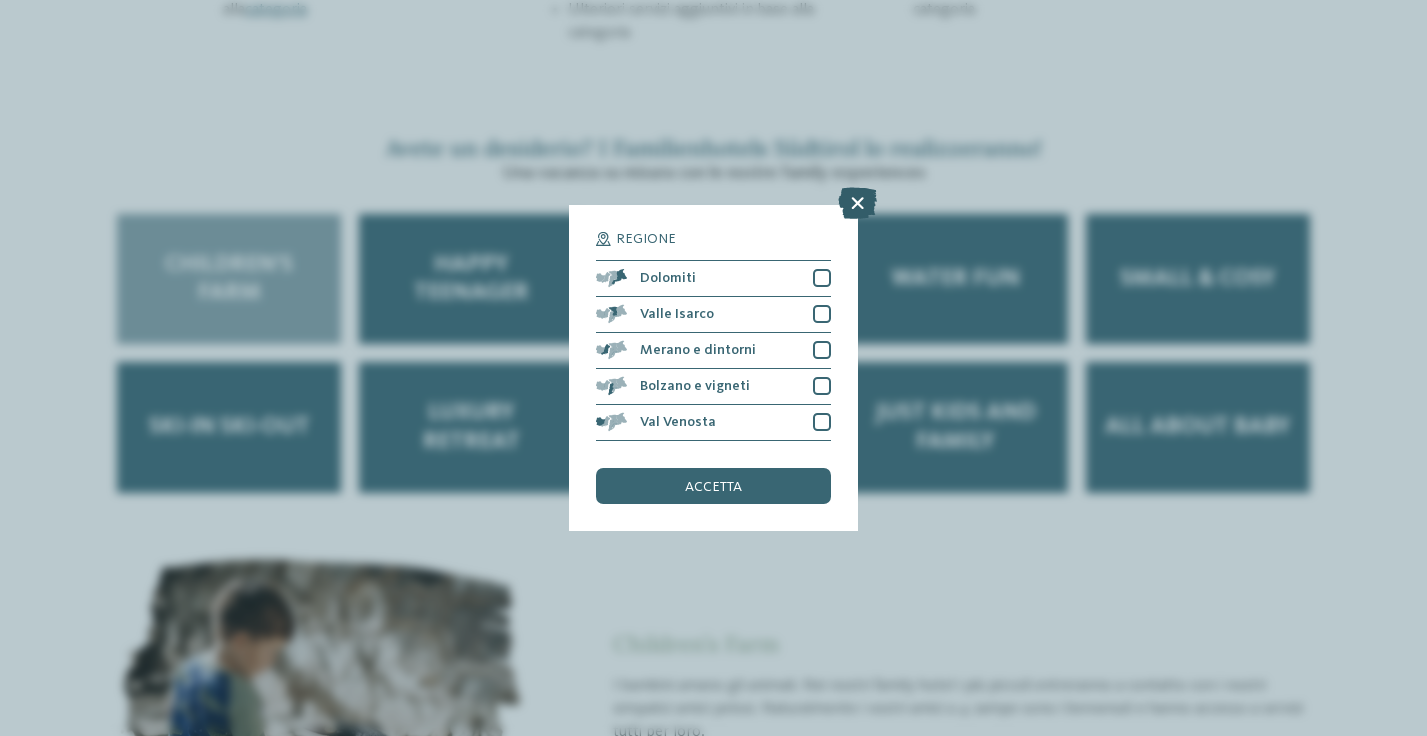 click at bounding box center [857, 203] 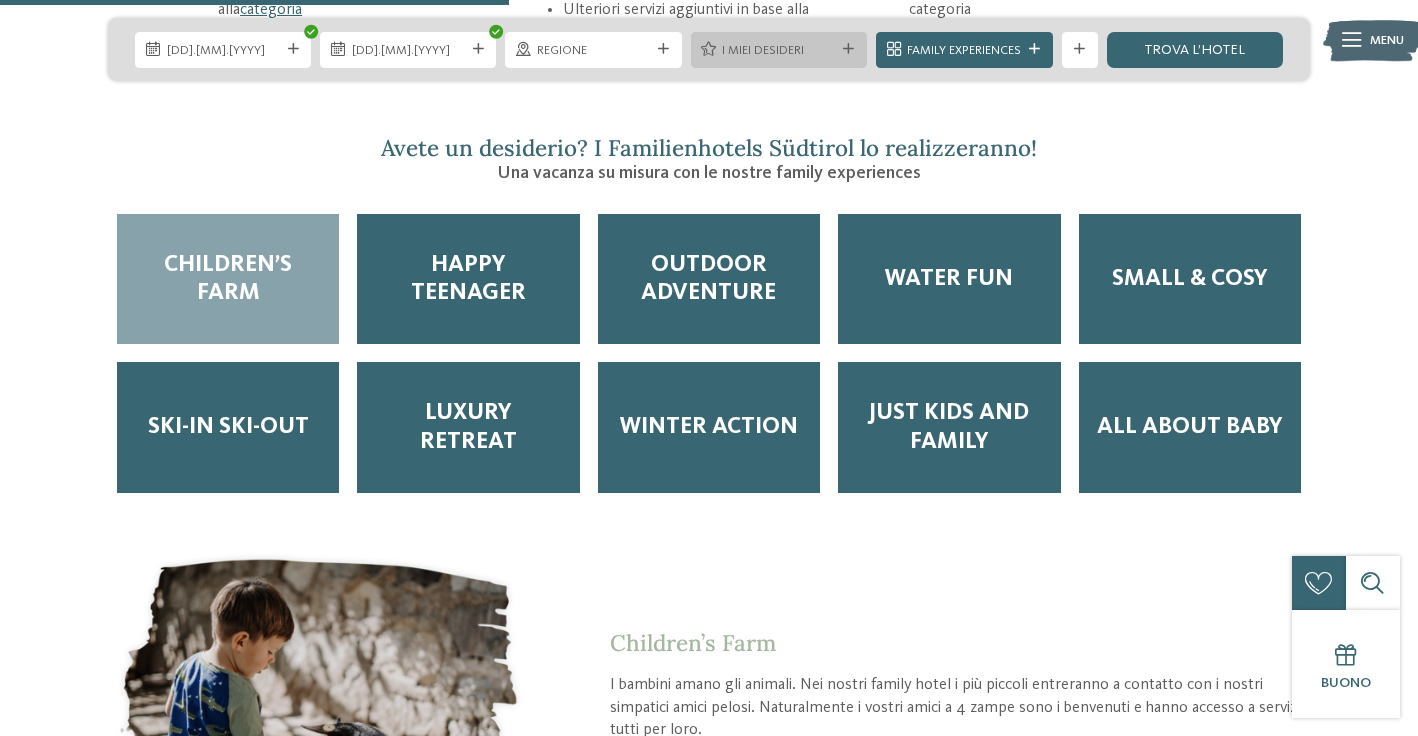 click on "I miei desideri" at bounding box center (778, 51) 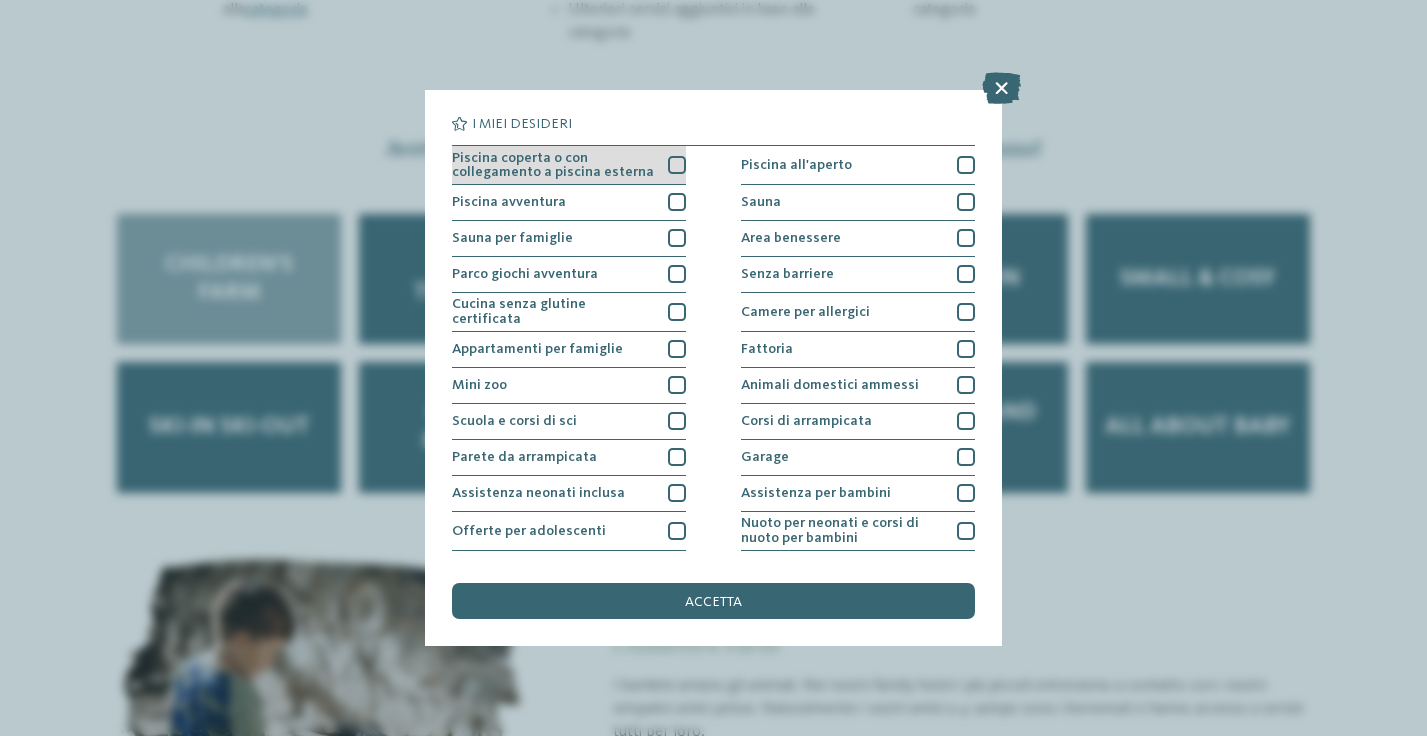 click at bounding box center (677, 165) 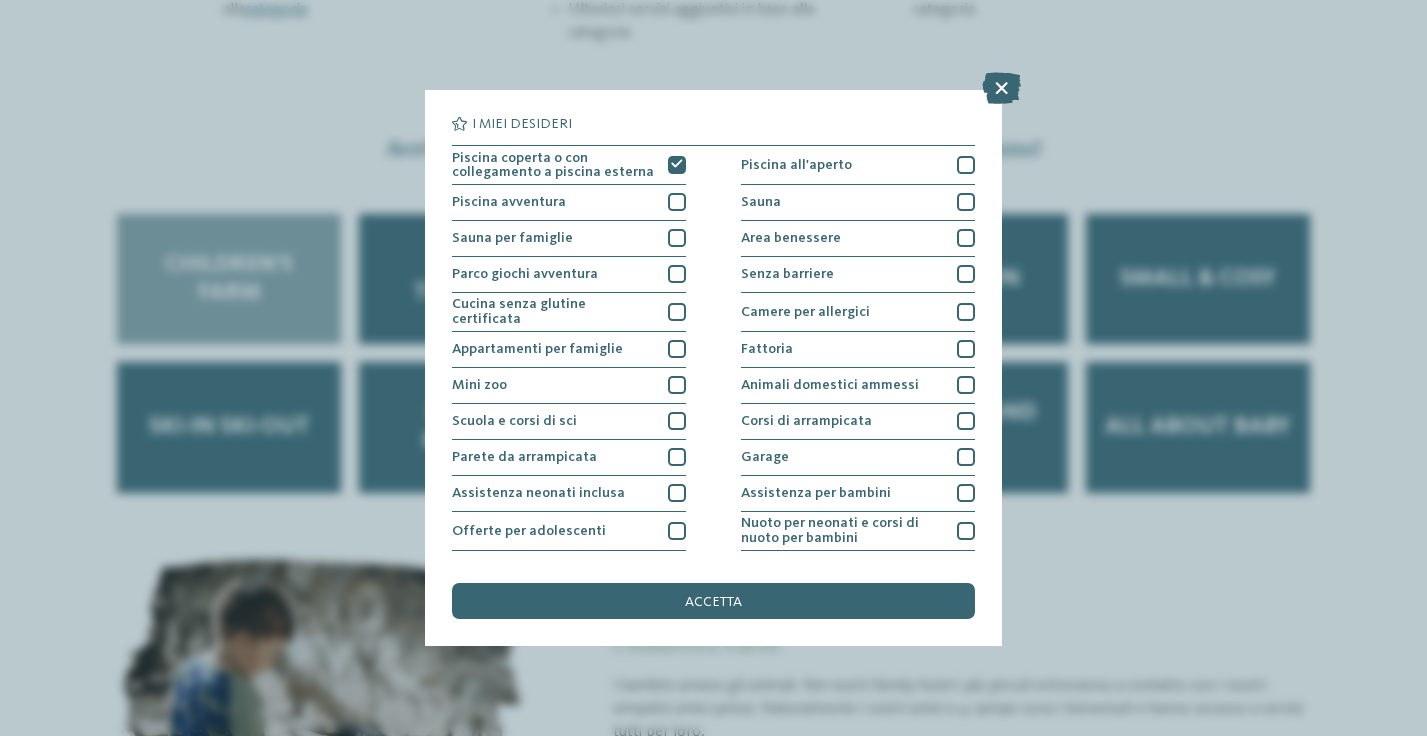 click on "I miei desideri
Piscina coperta o con collegamento a piscina esterna
Piscina all'aperto" at bounding box center (713, 368) 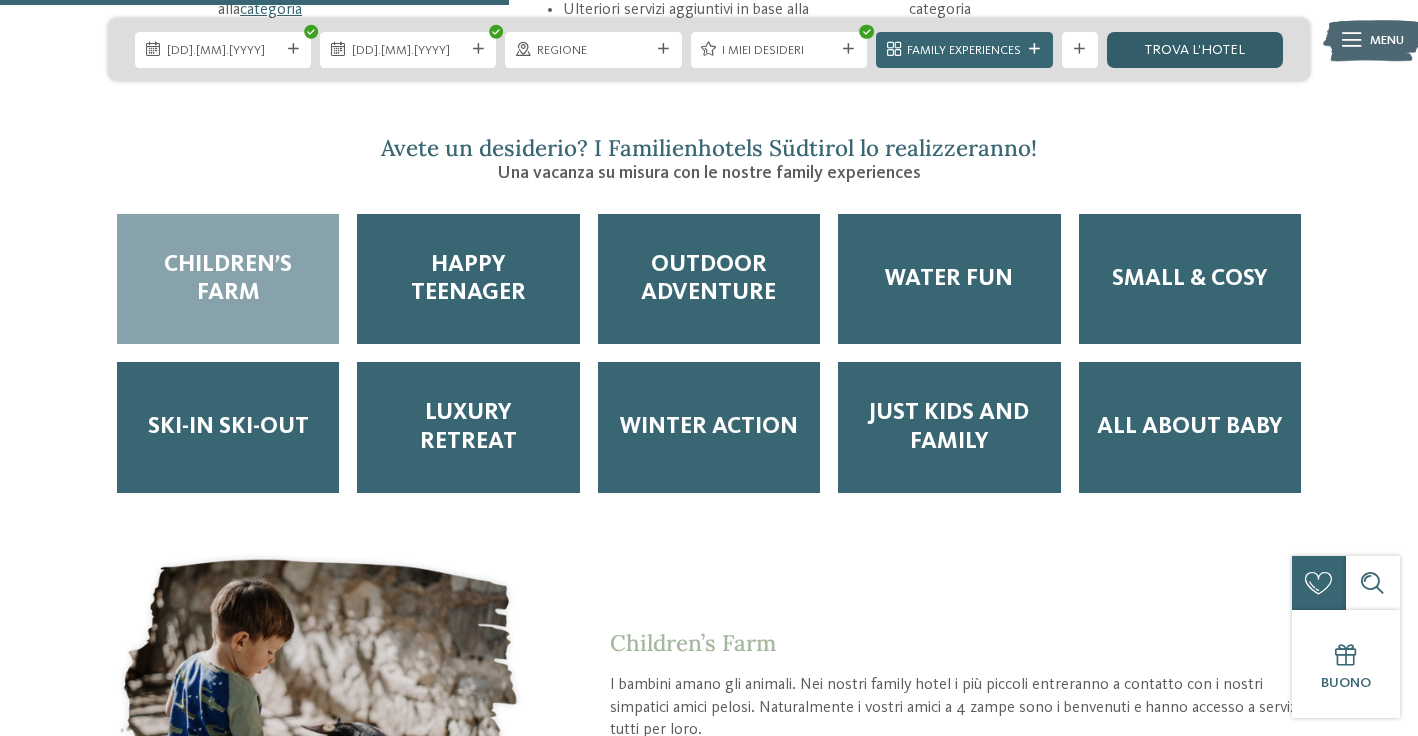 click on "trova l’hotel" at bounding box center (1195, 50) 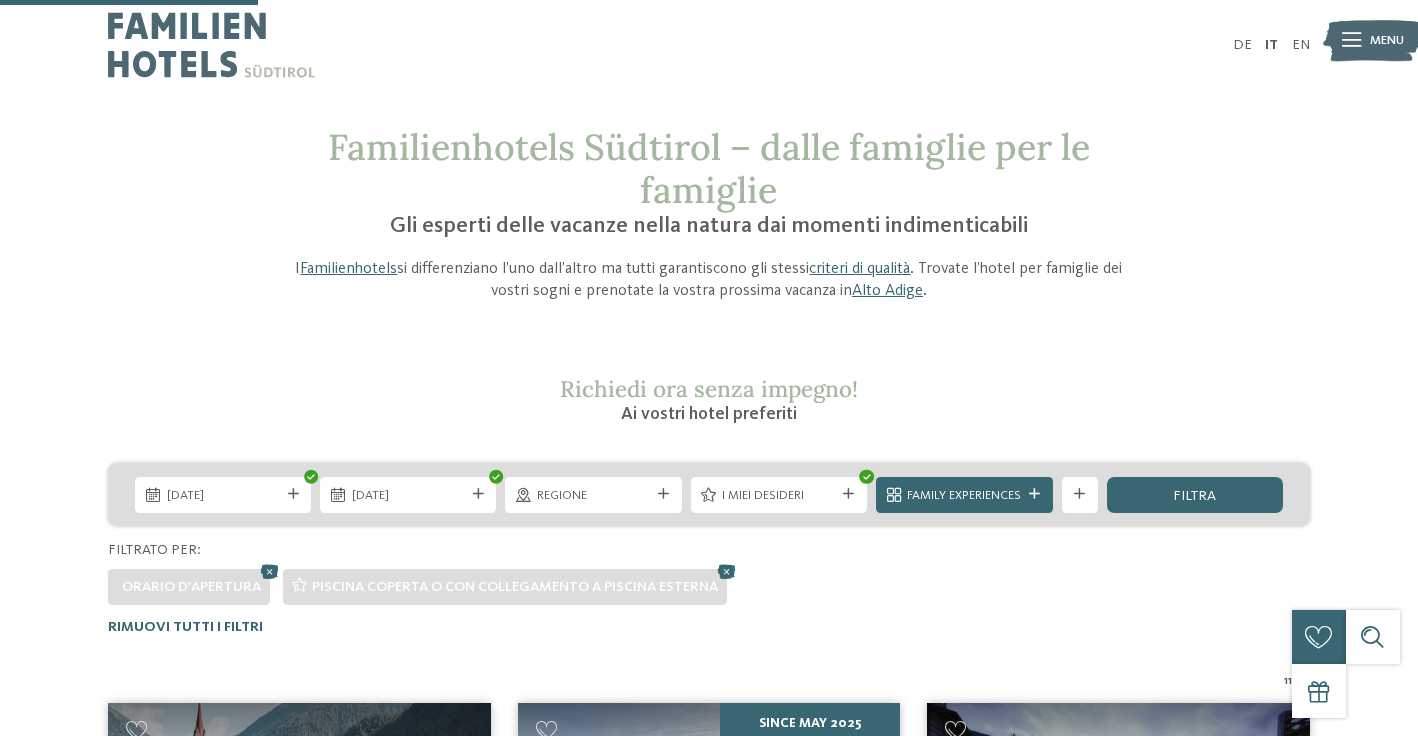 scroll, scrollTop: 935, scrollLeft: 0, axis: vertical 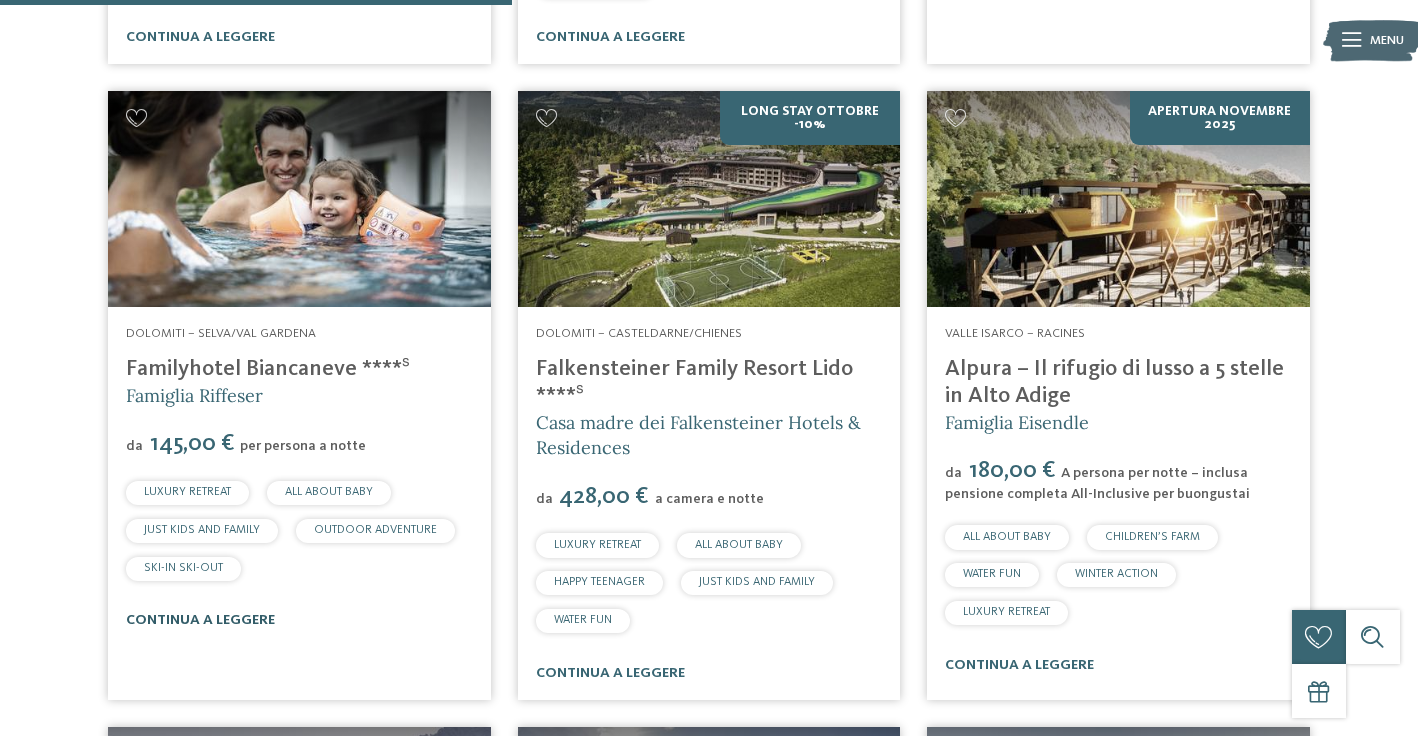 click on "continua a leggere" at bounding box center [200, 620] 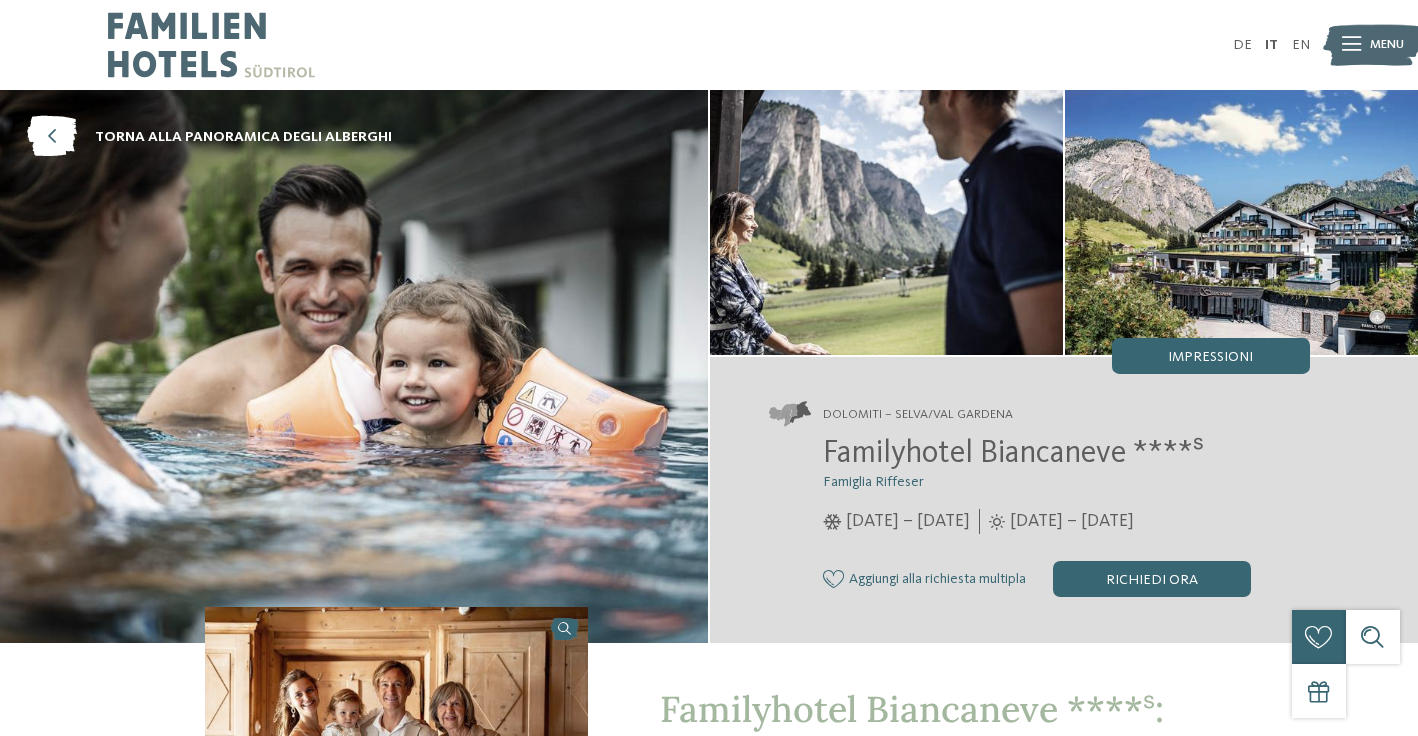 scroll, scrollTop: 0, scrollLeft: 0, axis: both 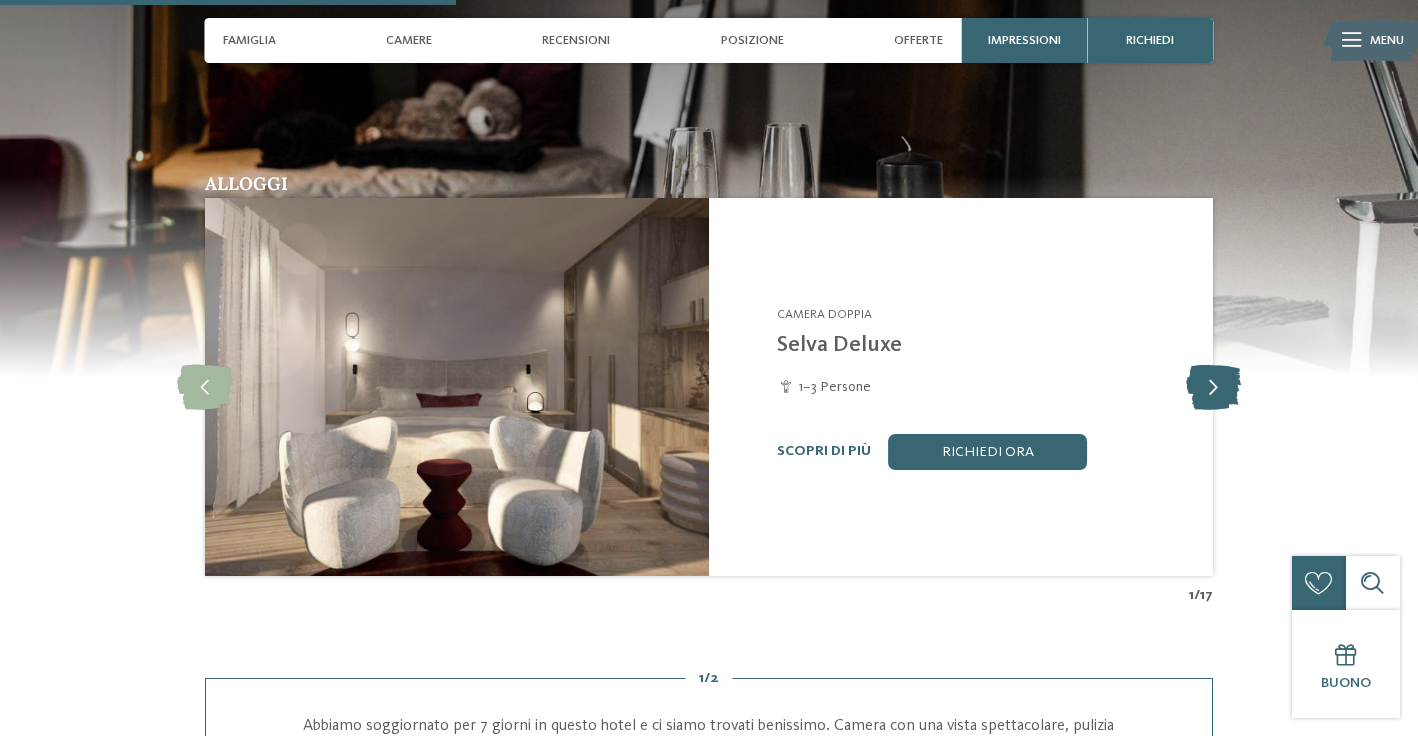 click at bounding box center (1213, 387) 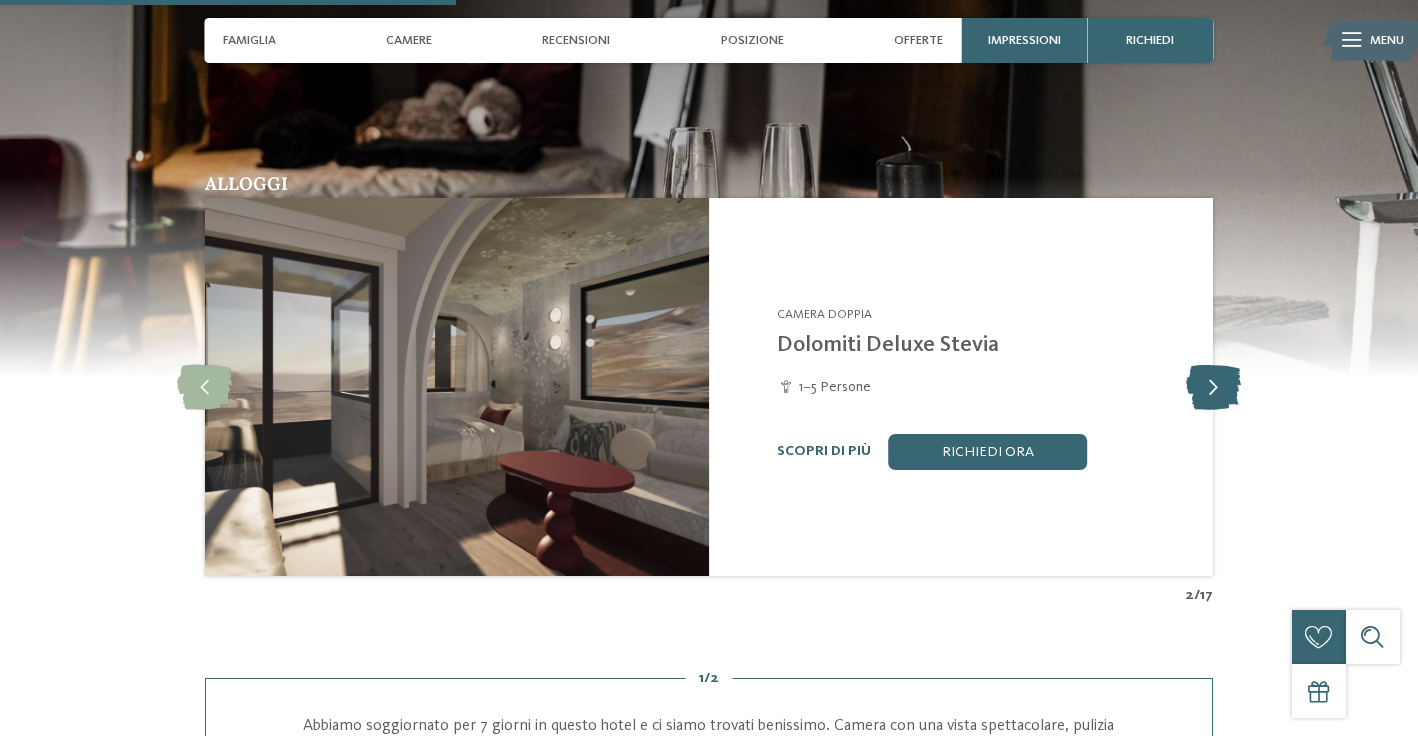 click at bounding box center [1213, 387] 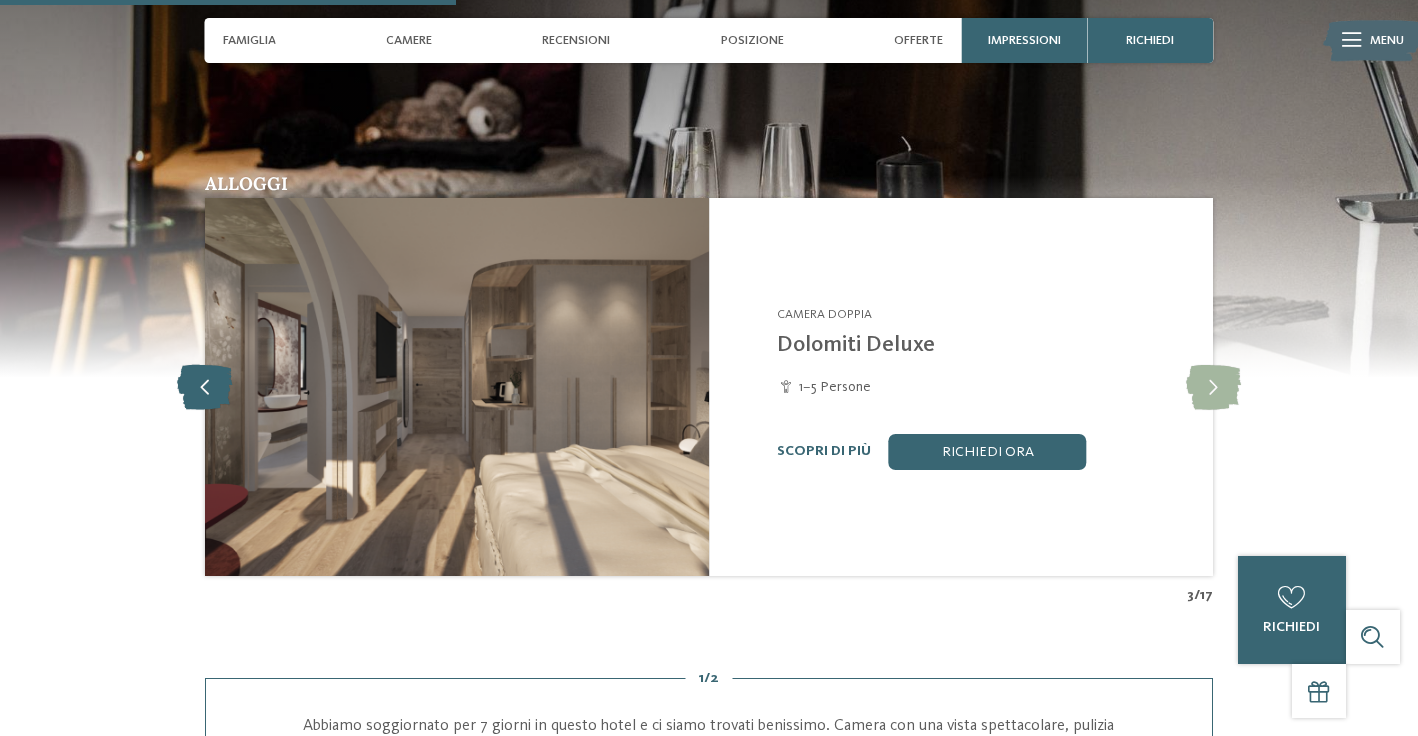 click at bounding box center [204, 387] 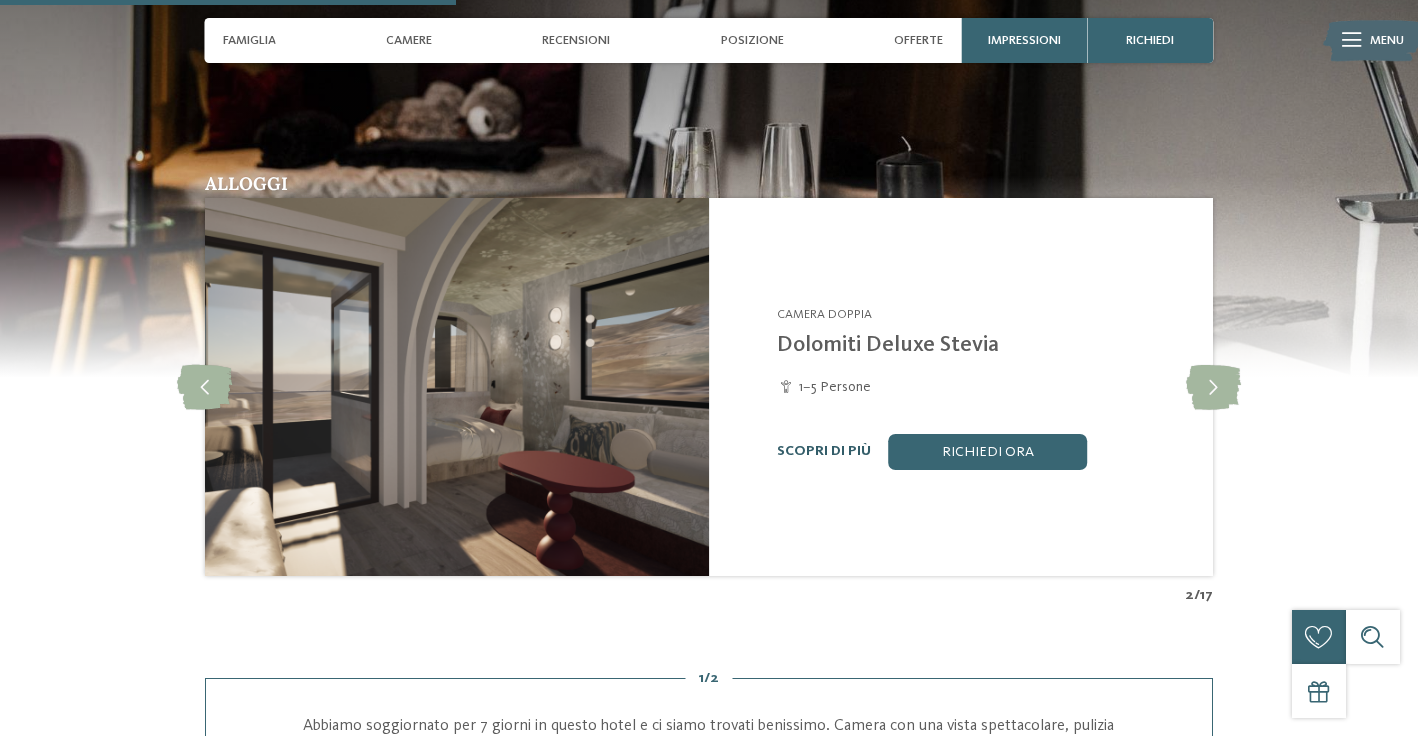click on "Scopri di più" at bounding box center (824, 451) 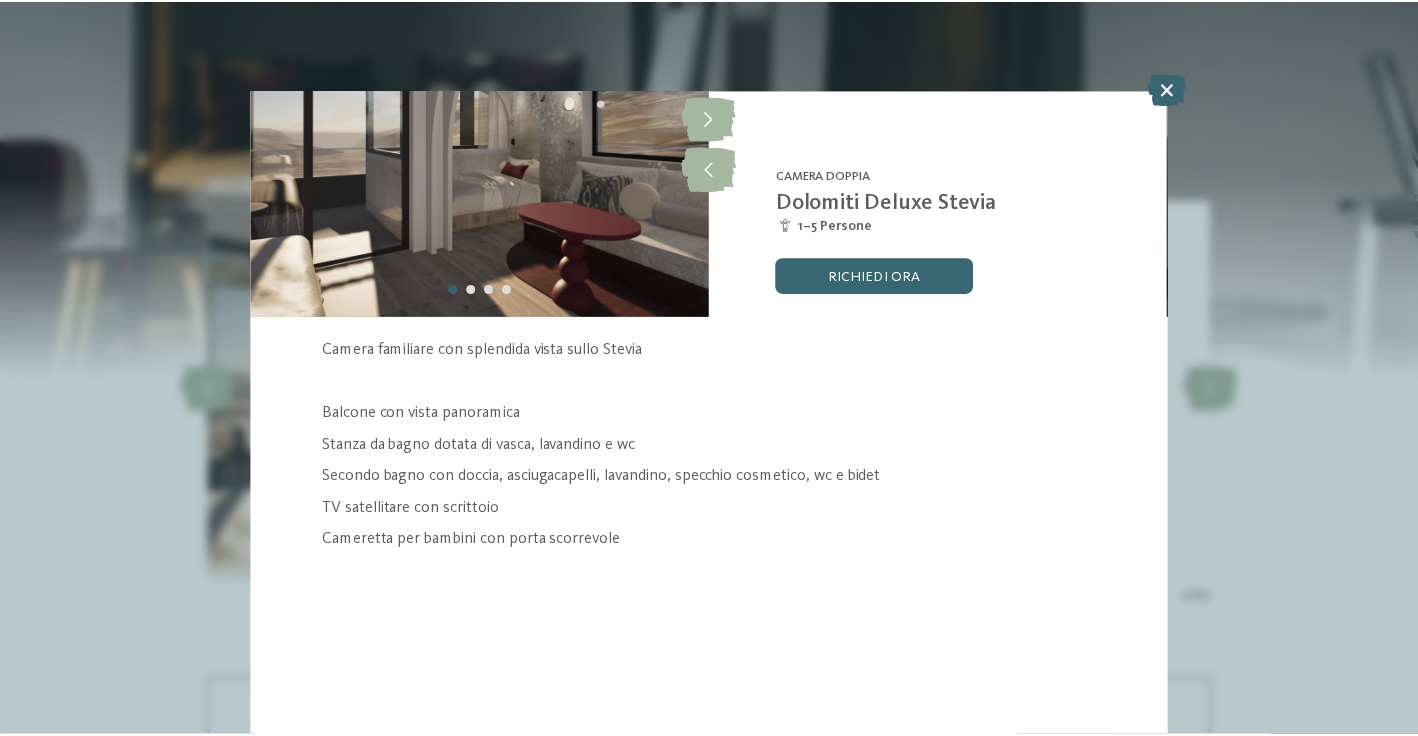 scroll, scrollTop: 122, scrollLeft: 0, axis: vertical 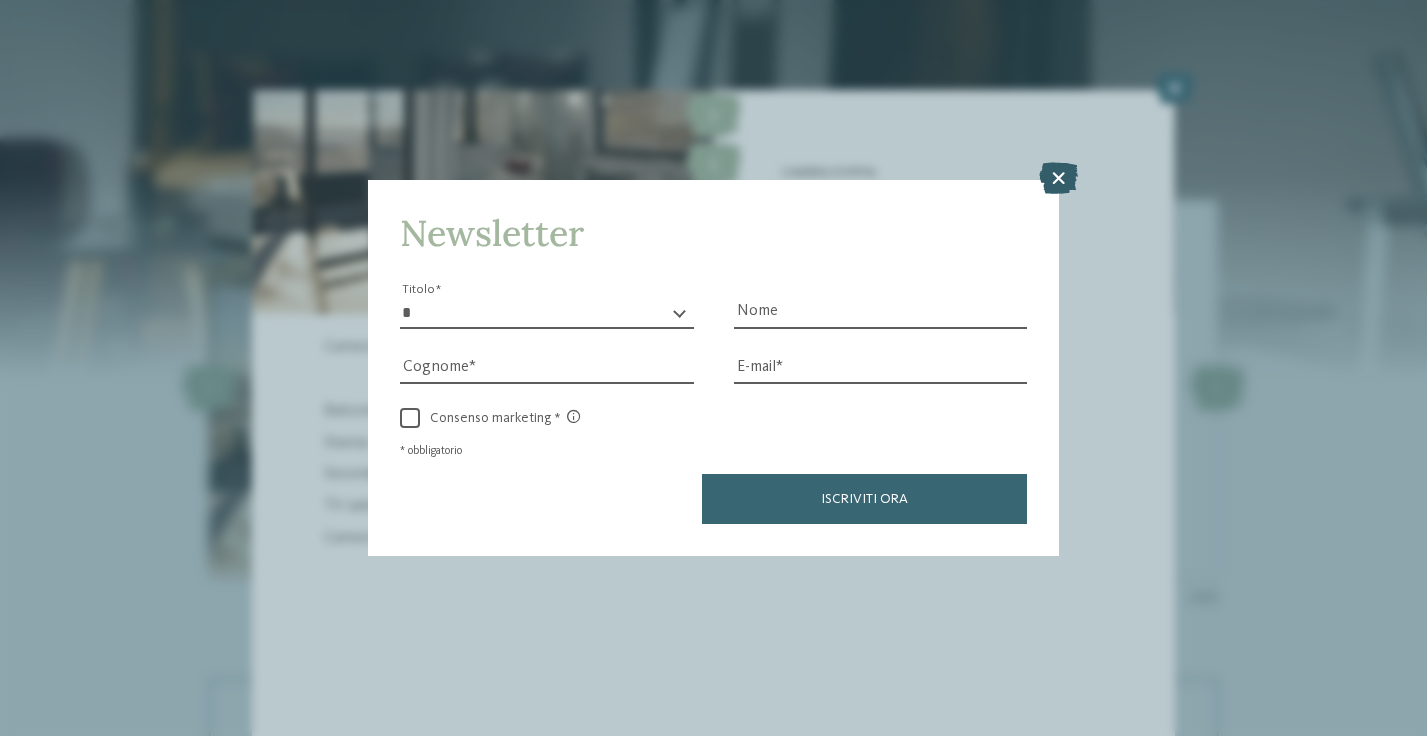 click at bounding box center (1058, 179) 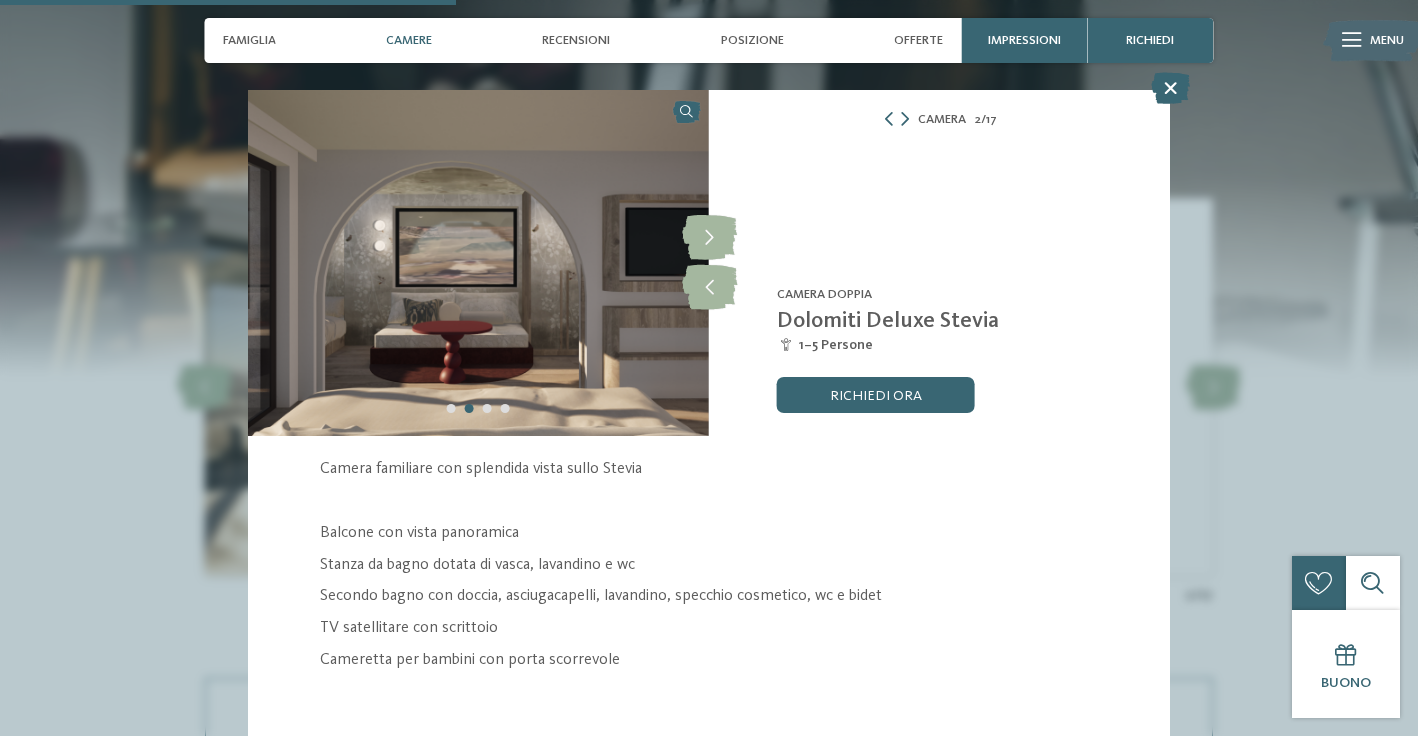scroll, scrollTop: 0, scrollLeft: 0, axis: both 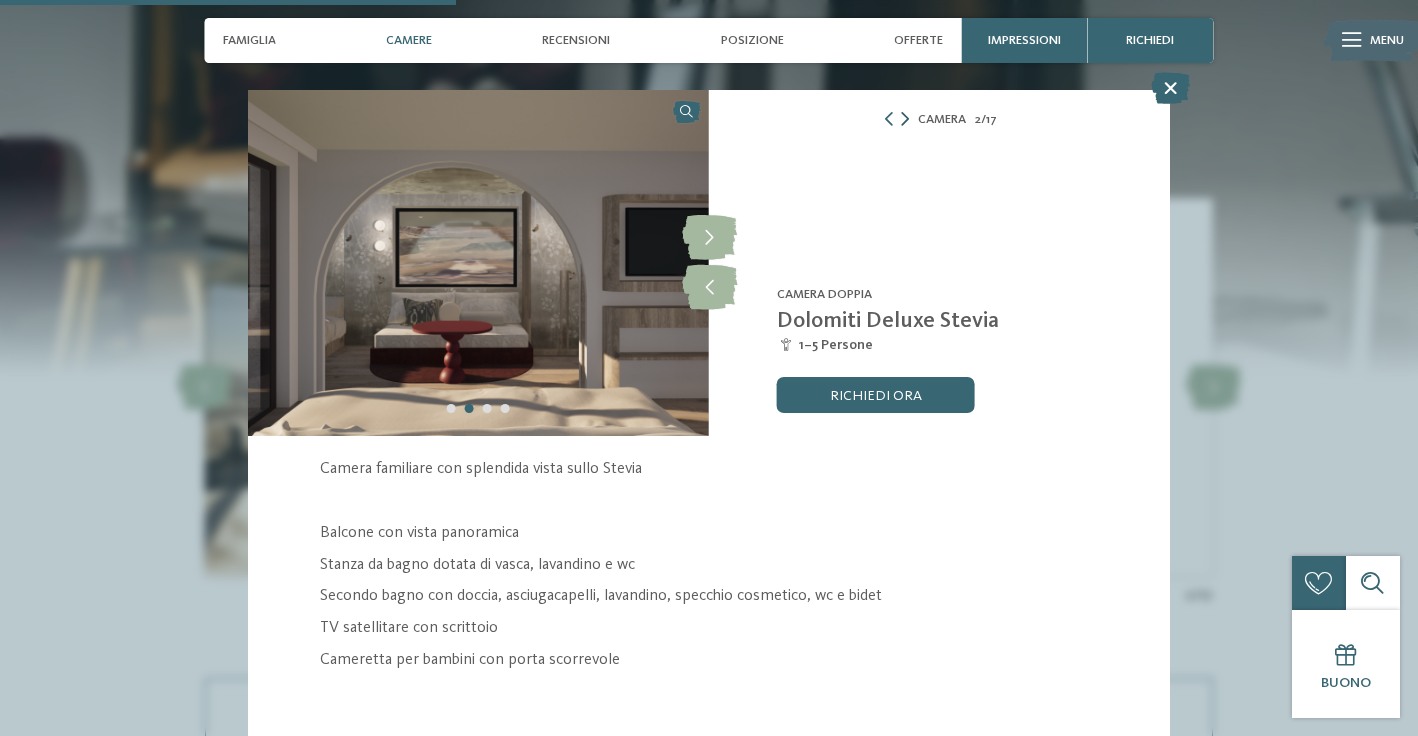 click at bounding box center (905, 119) 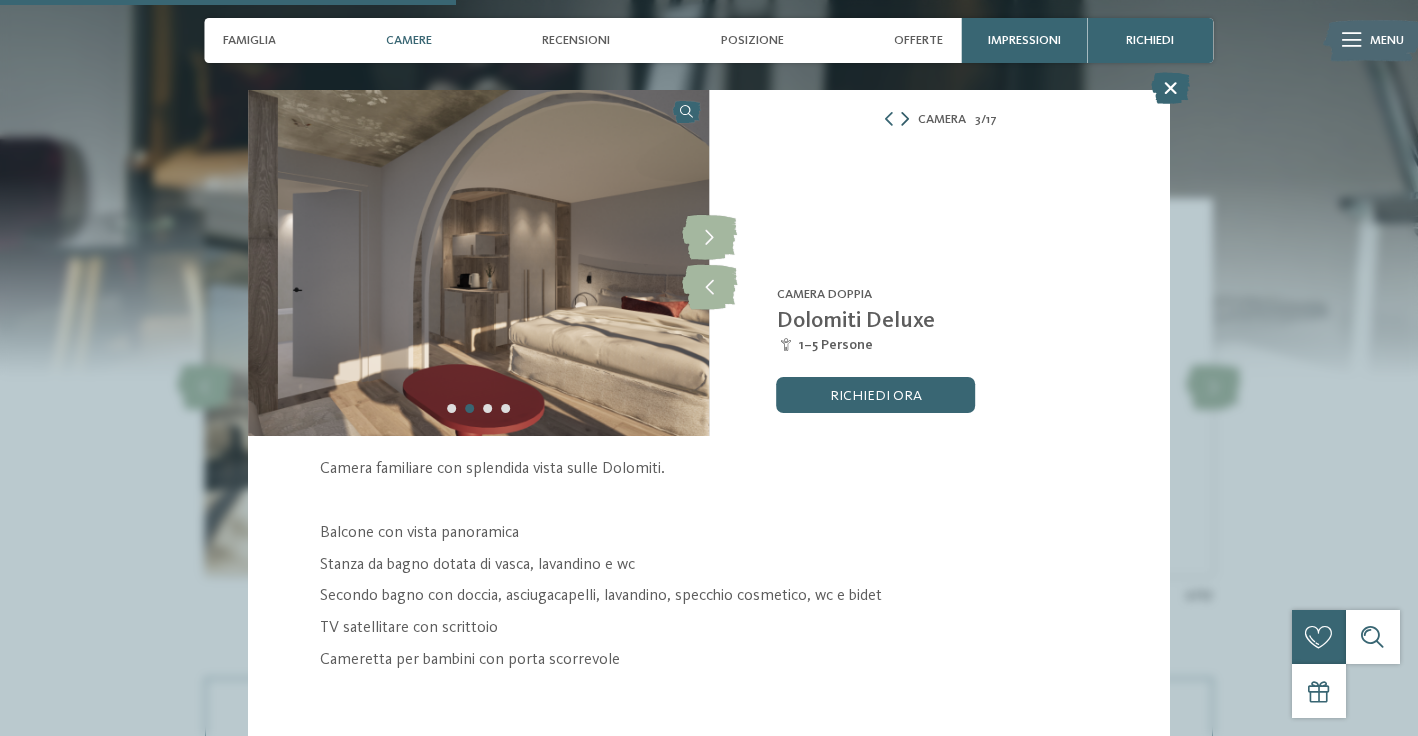 click at bounding box center (905, 119) 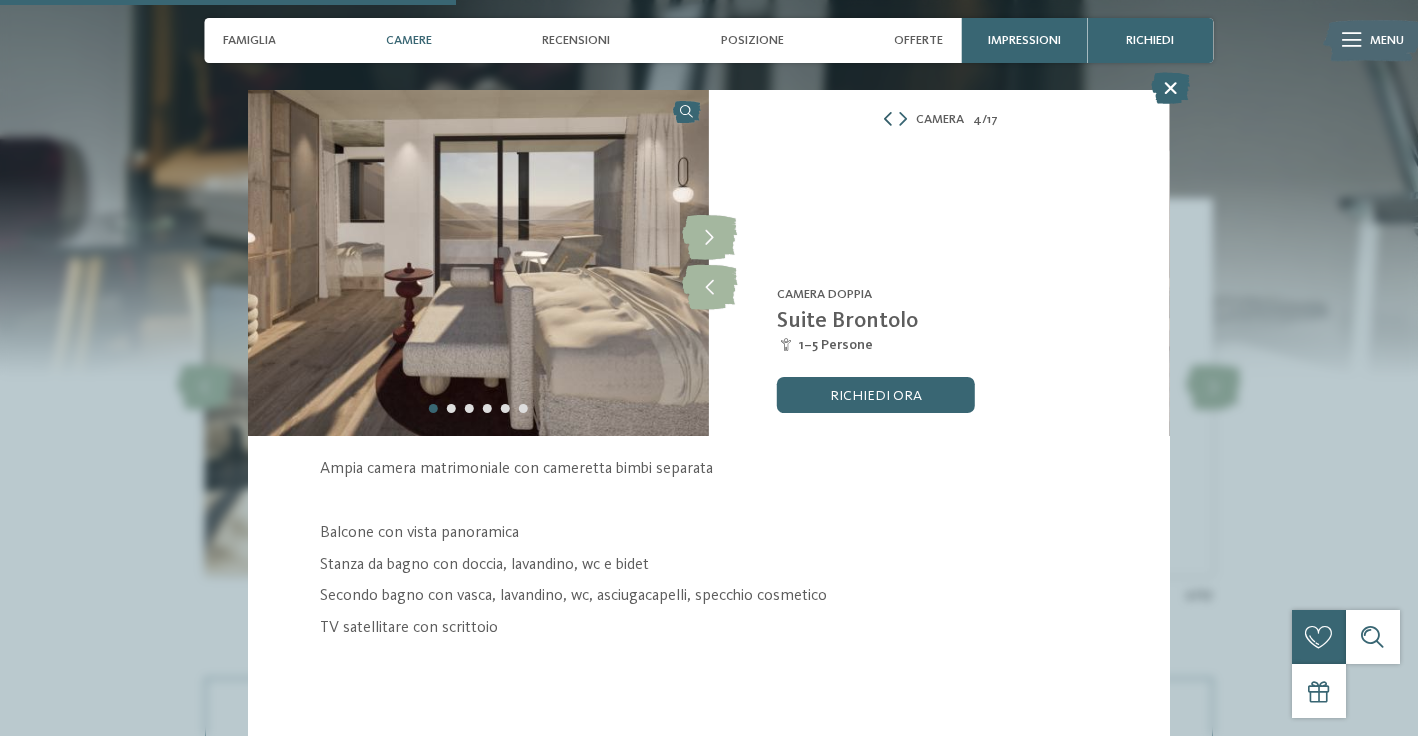 click at bounding box center [888, 119] 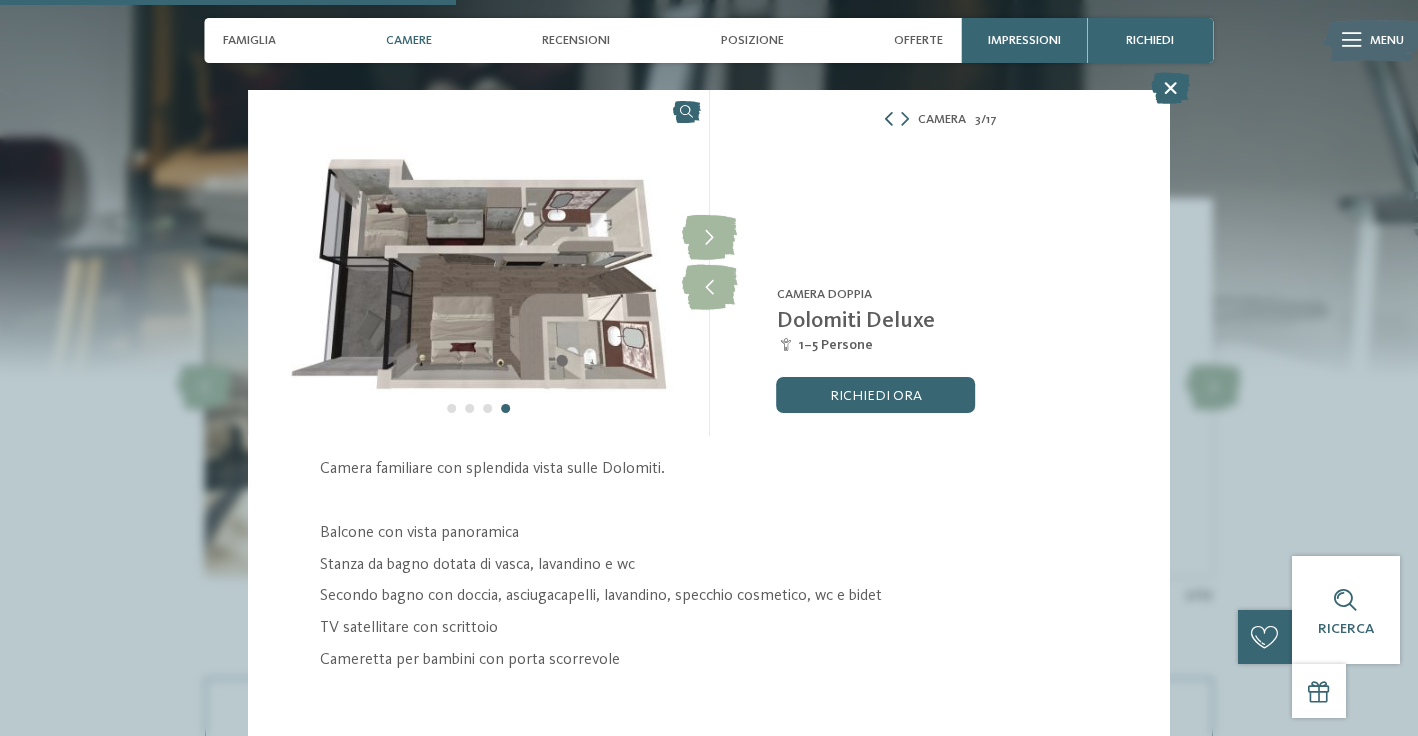 click at bounding box center [889, 119] 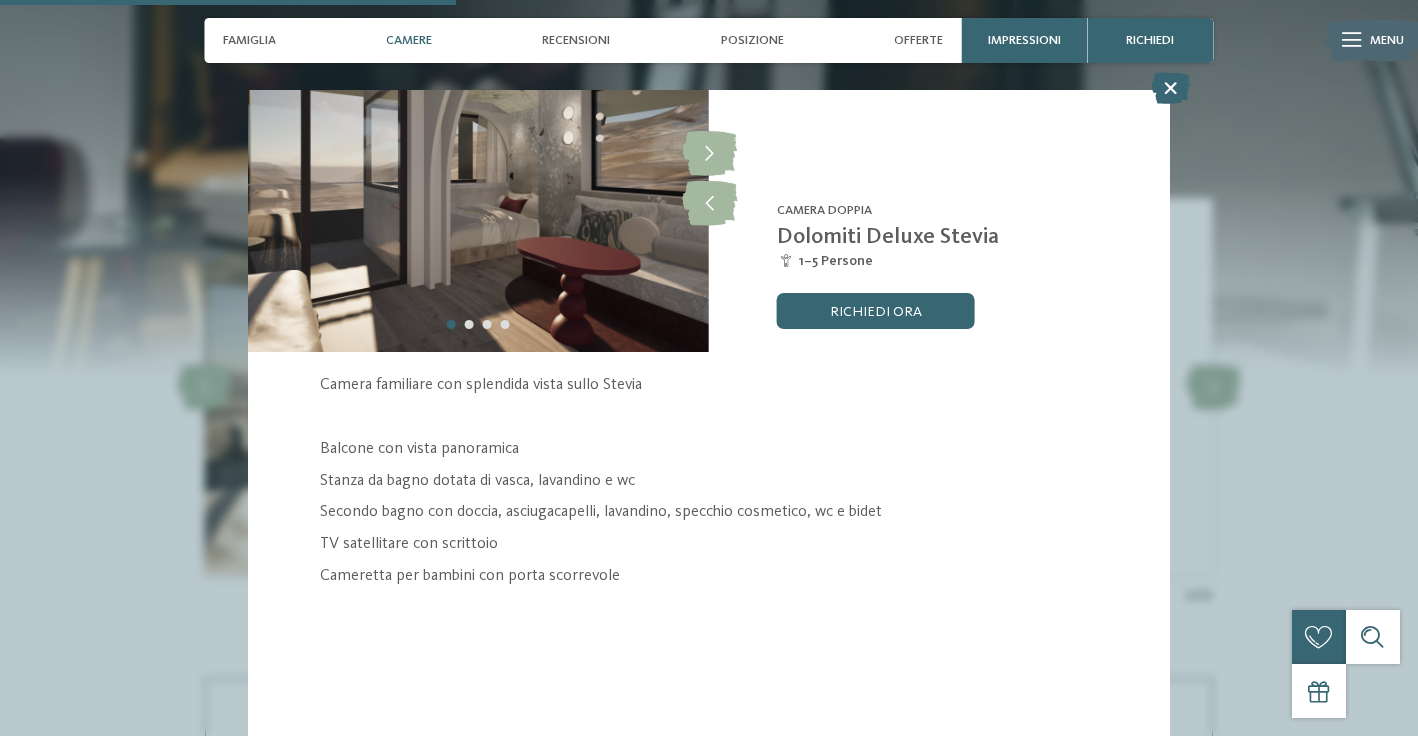 scroll, scrollTop: 80, scrollLeft: 0, axis: vertical 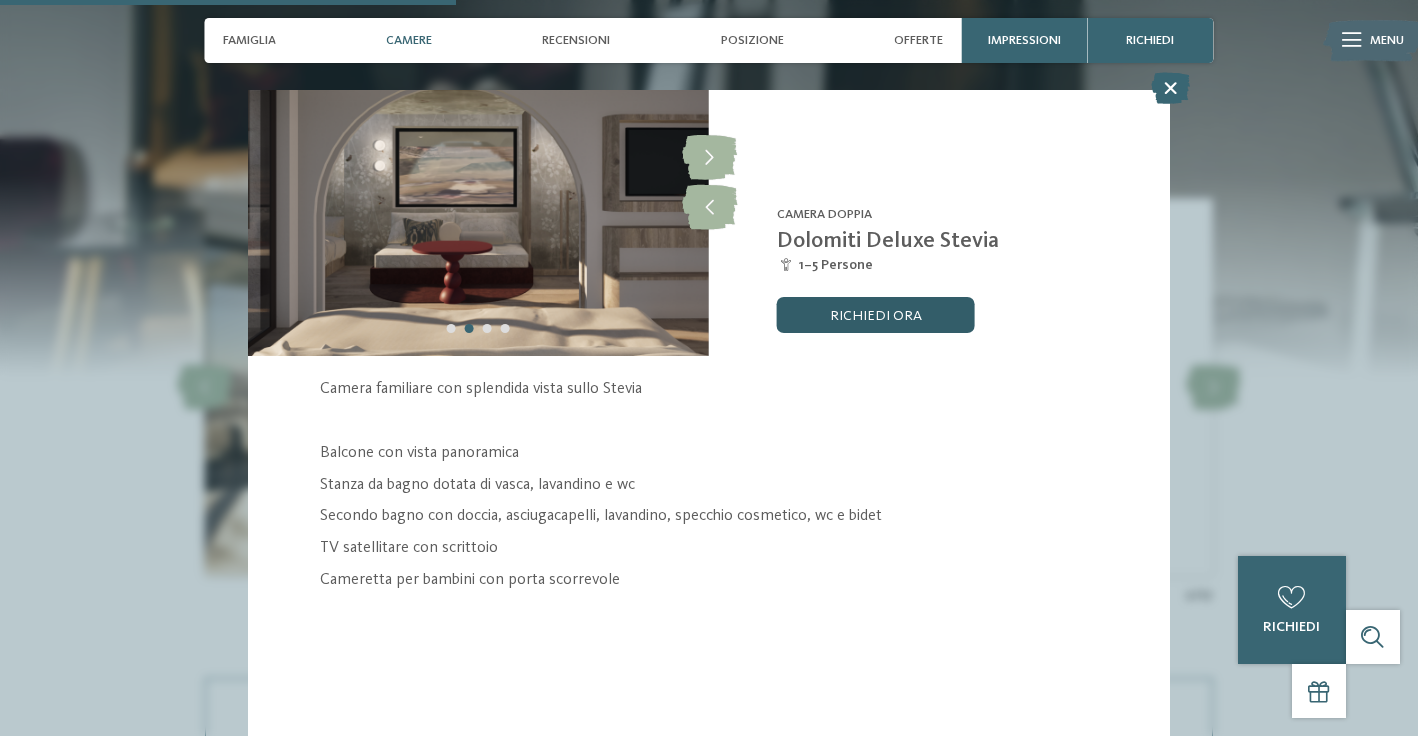 click on "Richiedi ora" at bounding box center (876, 315) 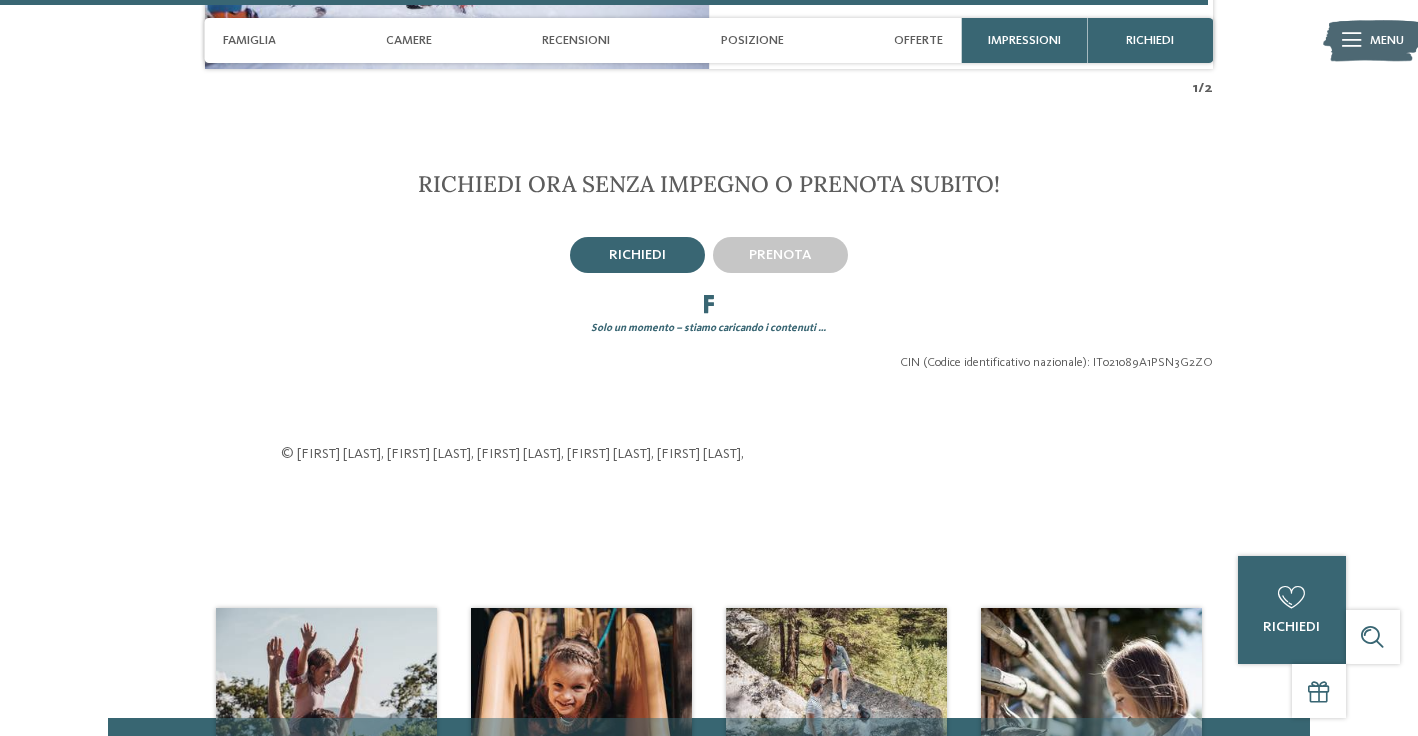 scroll, scrollTop: 3188, scrollLeft: 0, axis: vertical 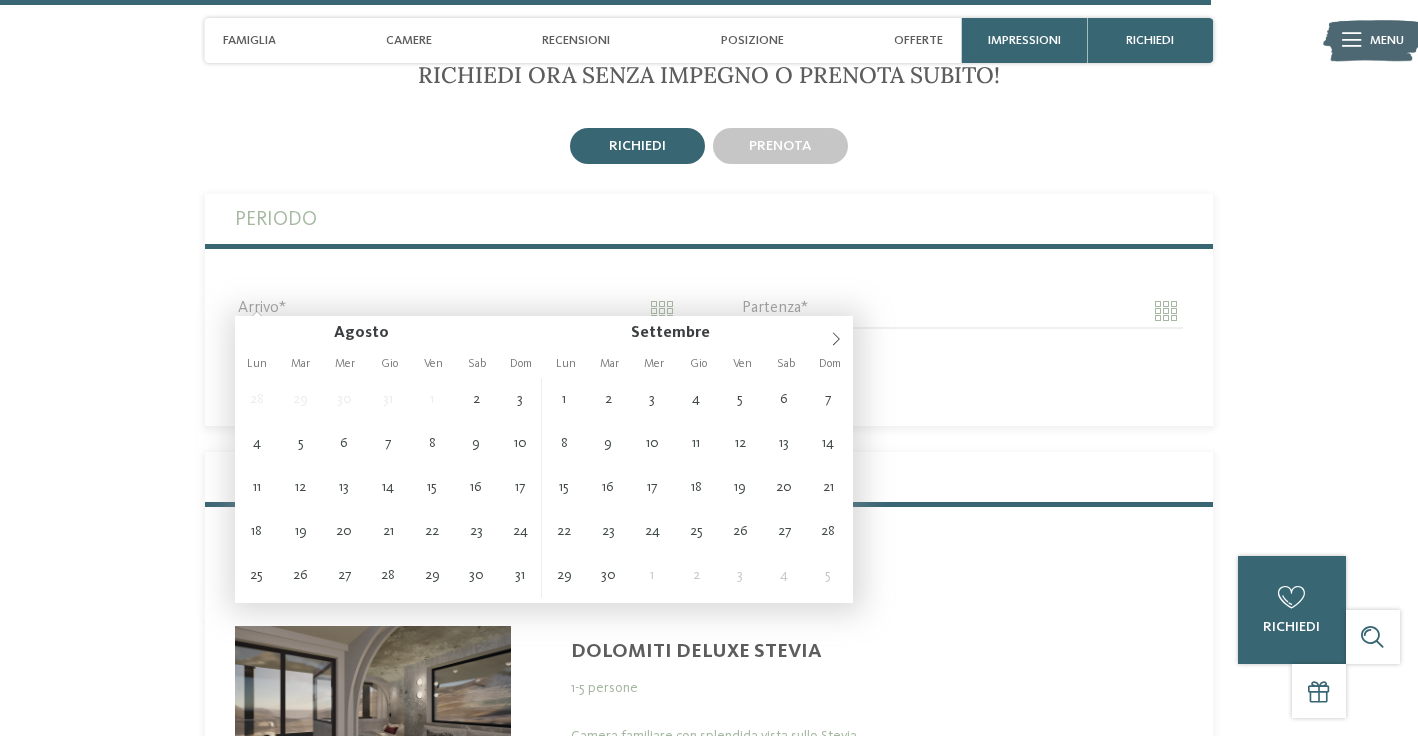 click on "Solo un momento – il sito web sta caricando …
DE
IT" at bounding box center [709, -126] 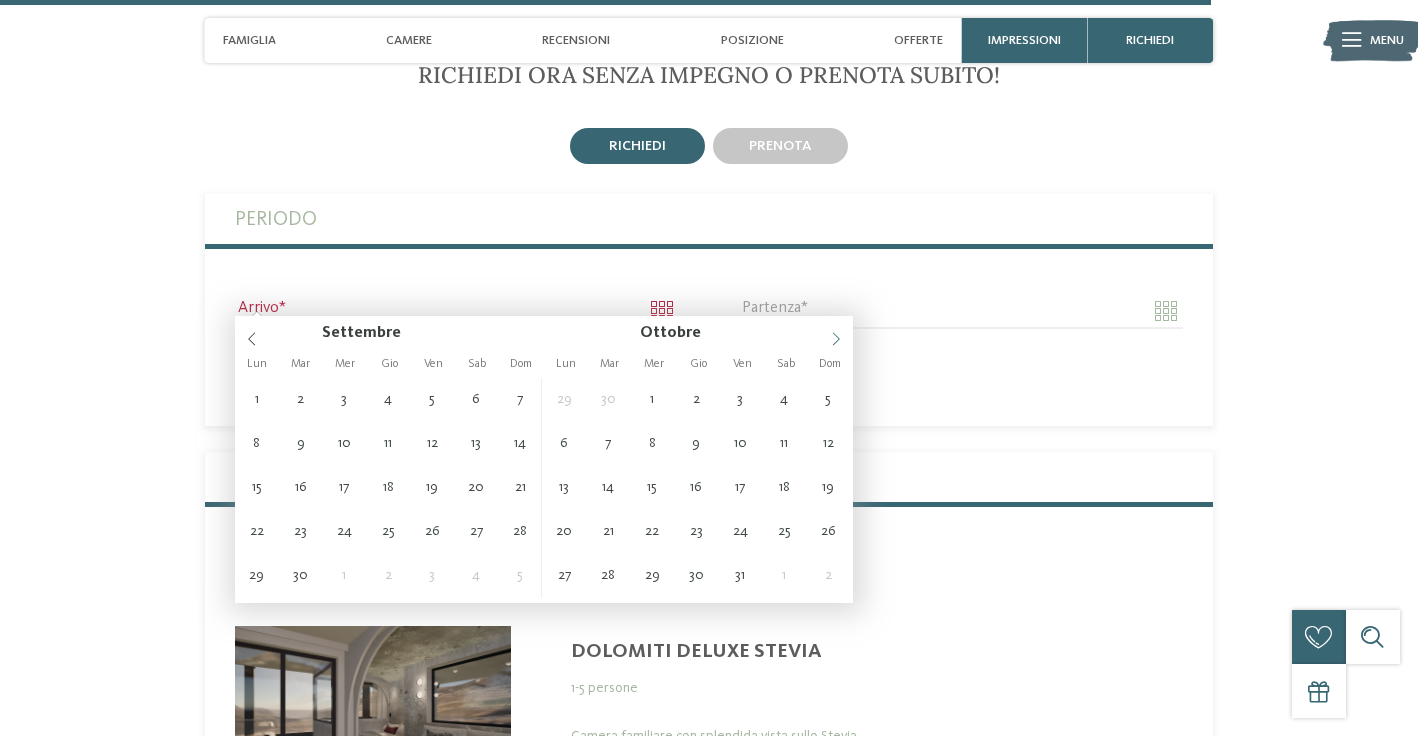 click 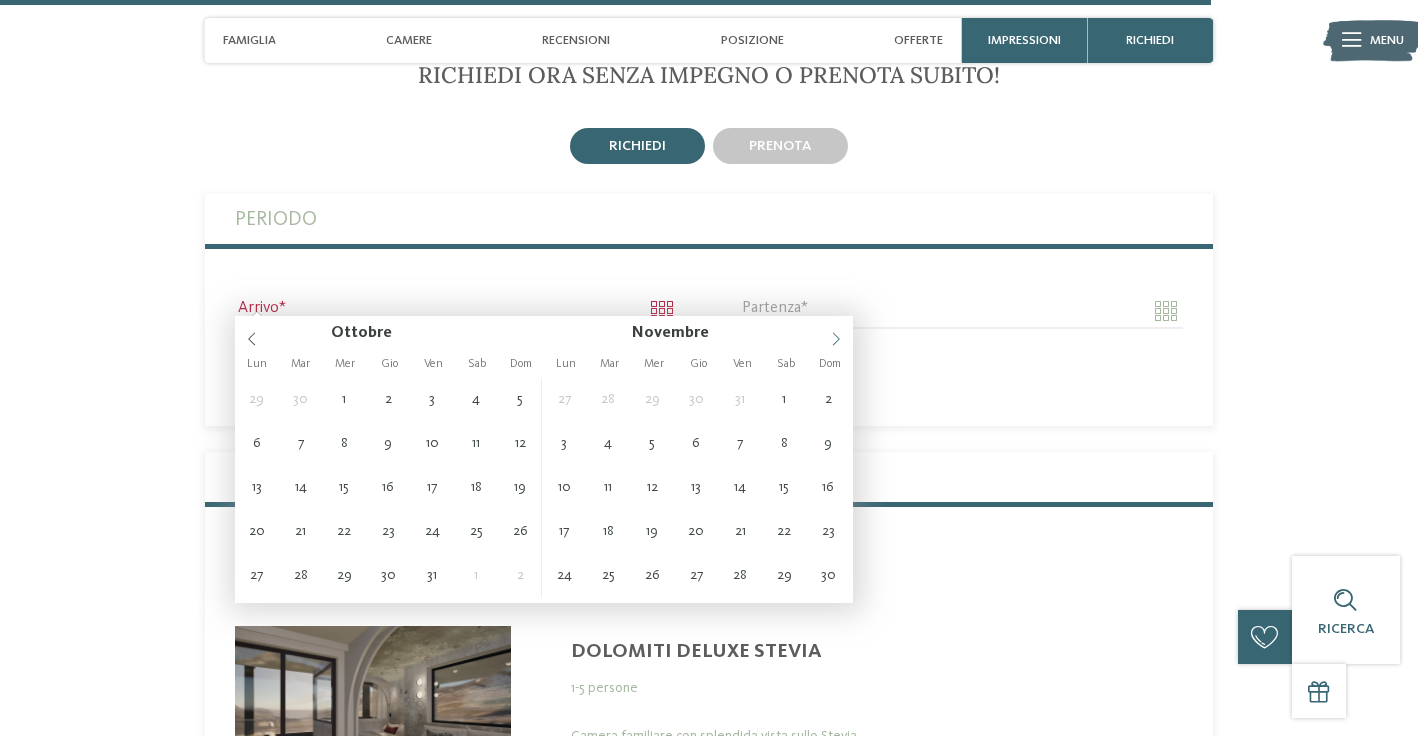 click 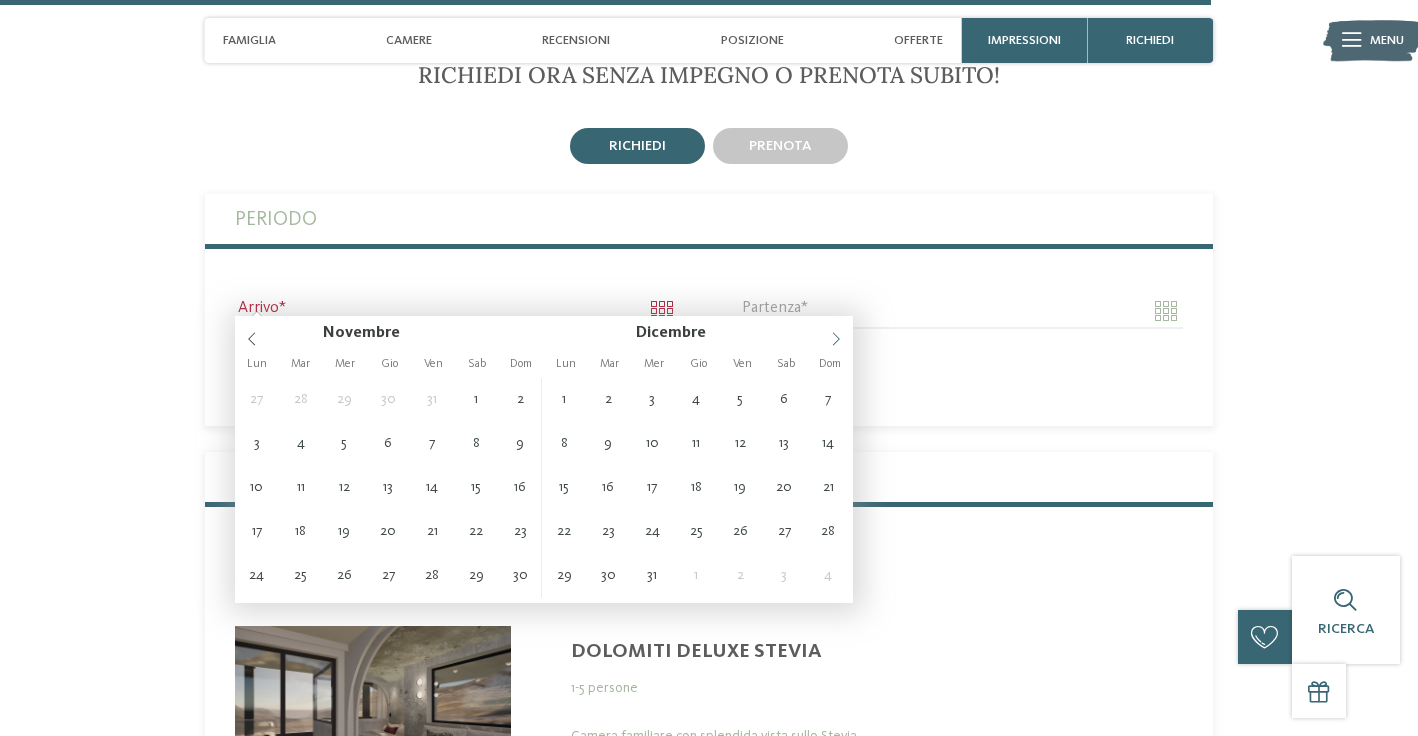 click 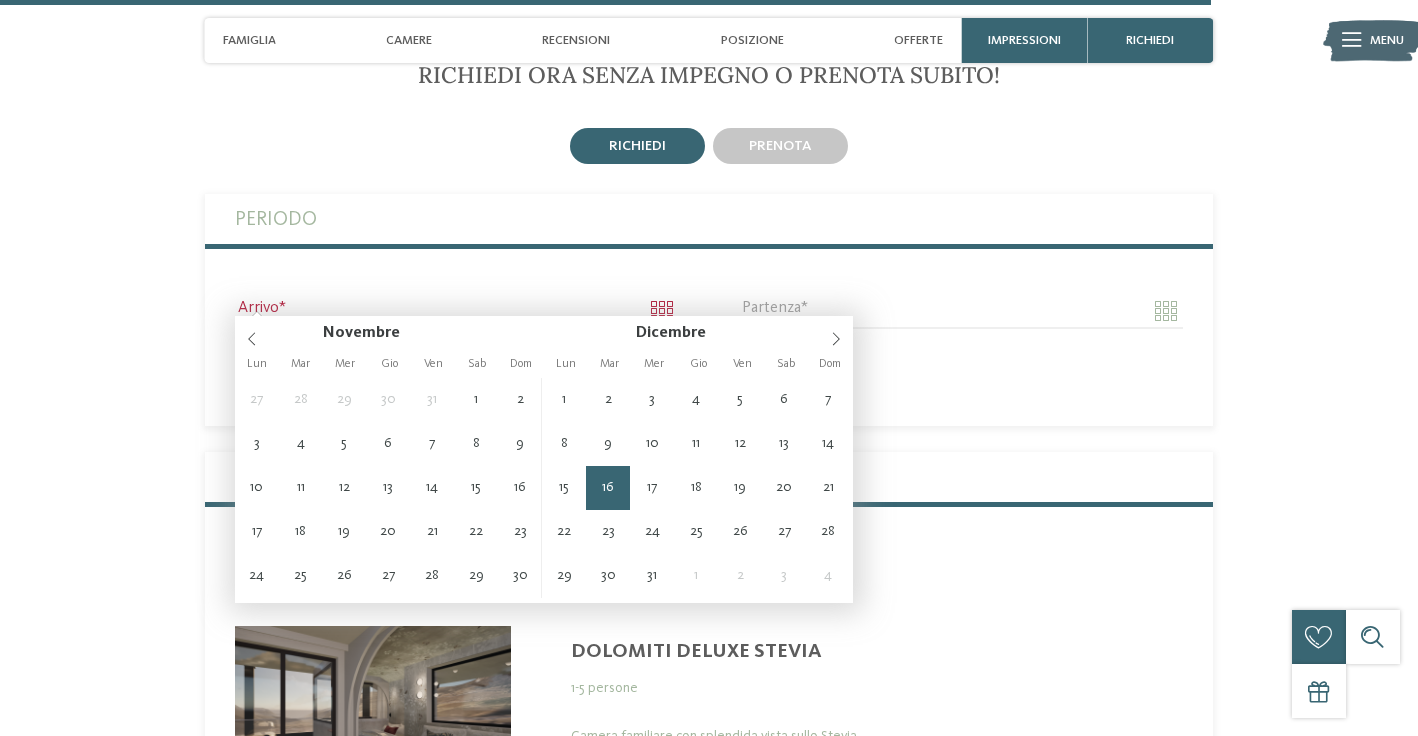 type on "**********" 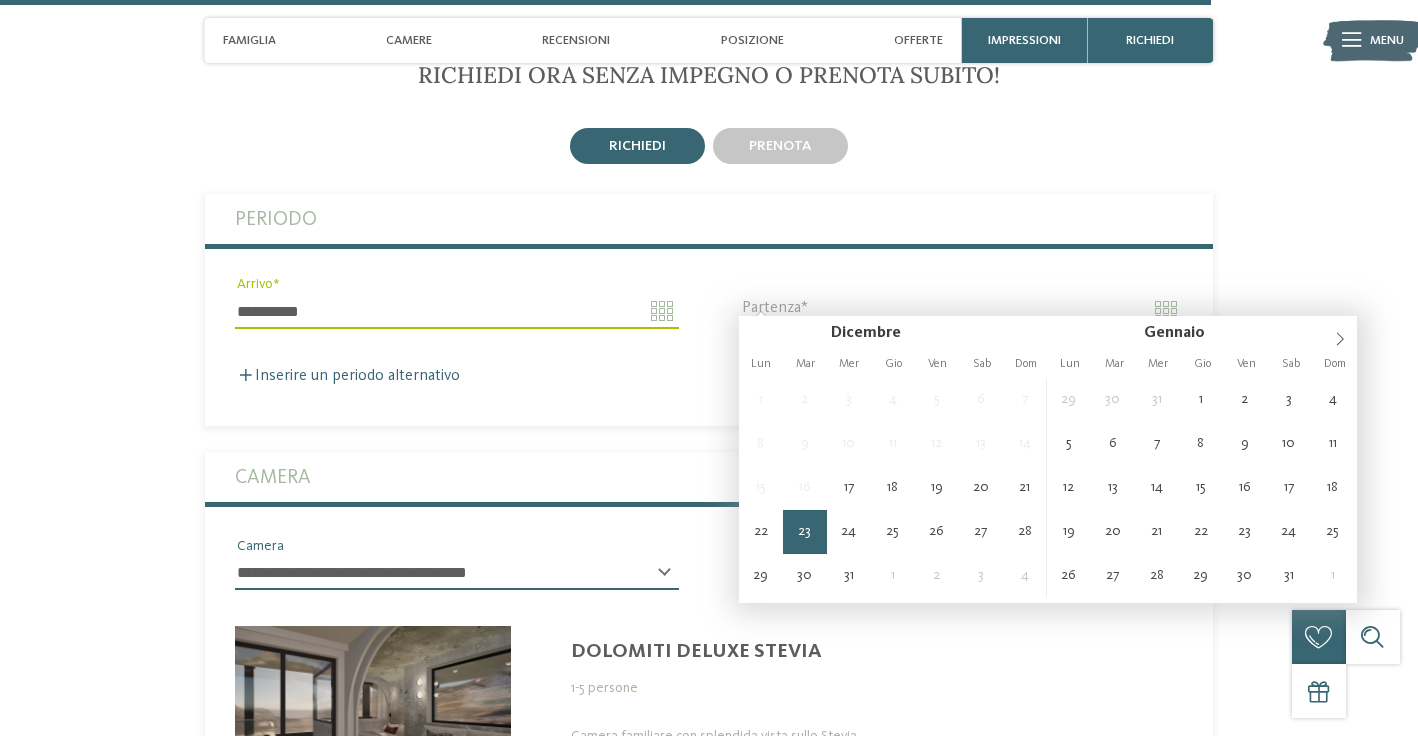 type on "**********" 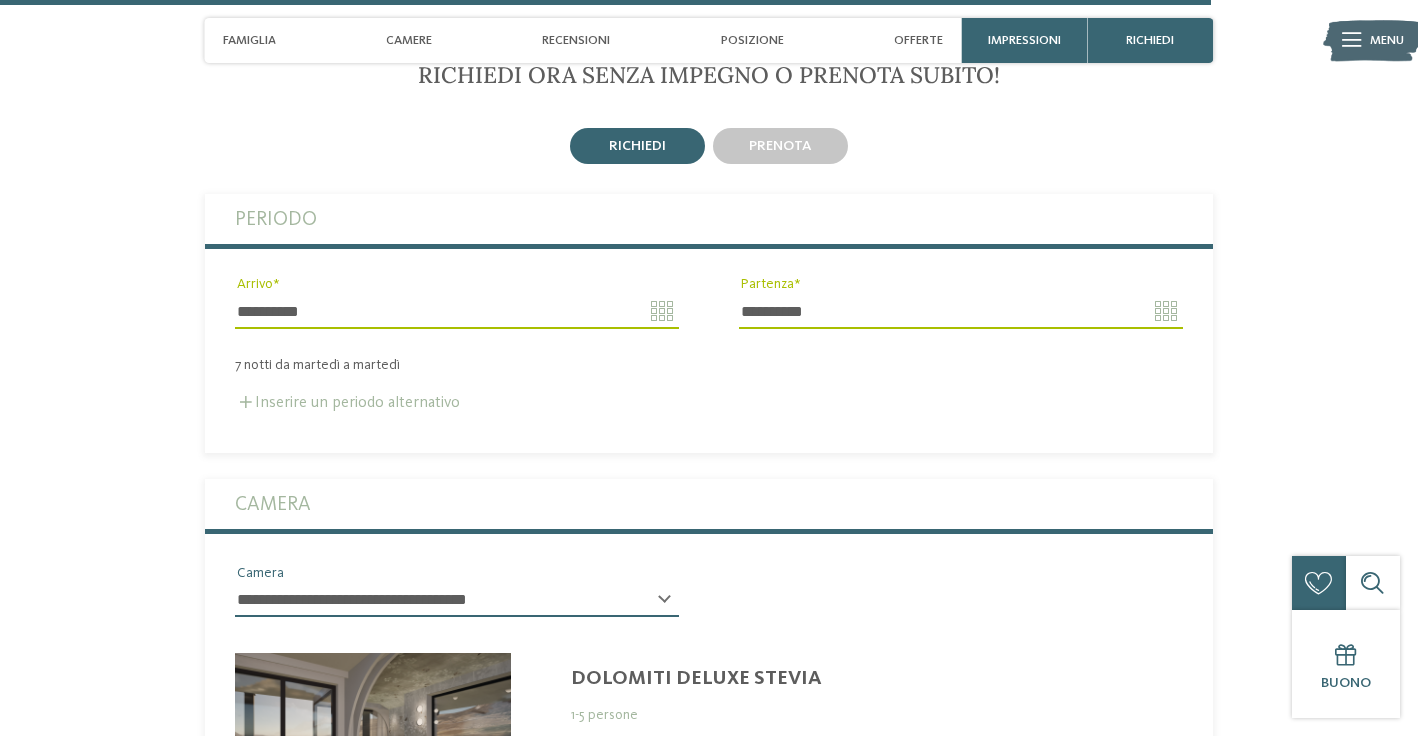 click on "Inserire un periodo alternativo" at bounding box center (347, 403) 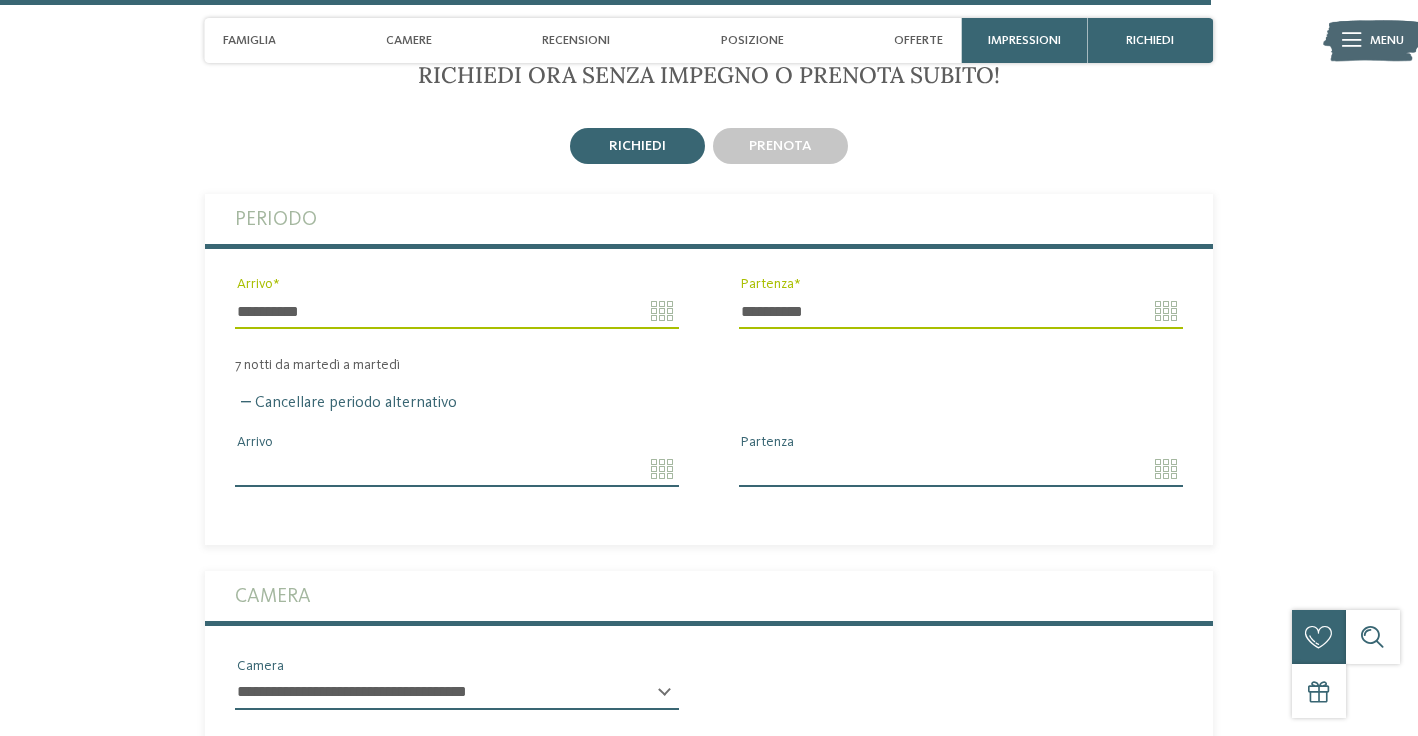 click on "Arrivo" at bounding box center [457, 469] 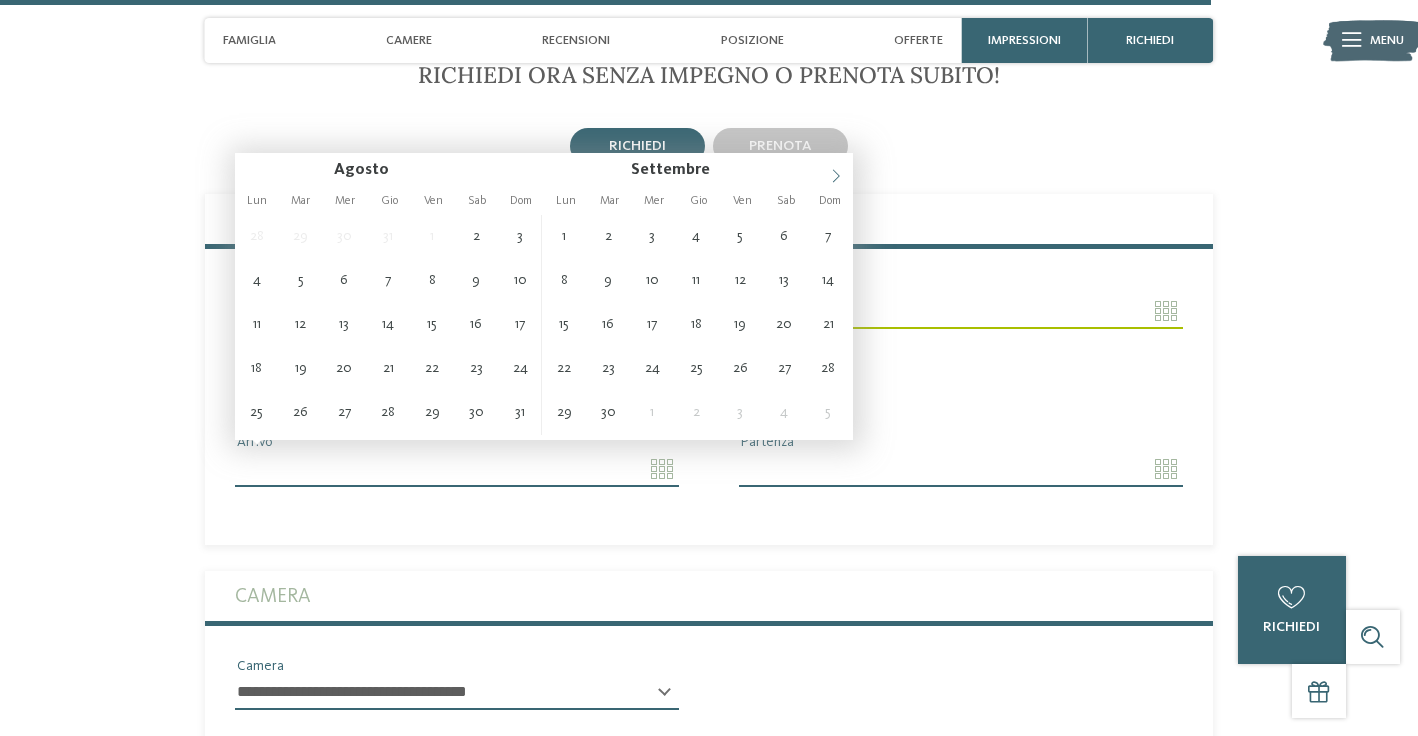 click 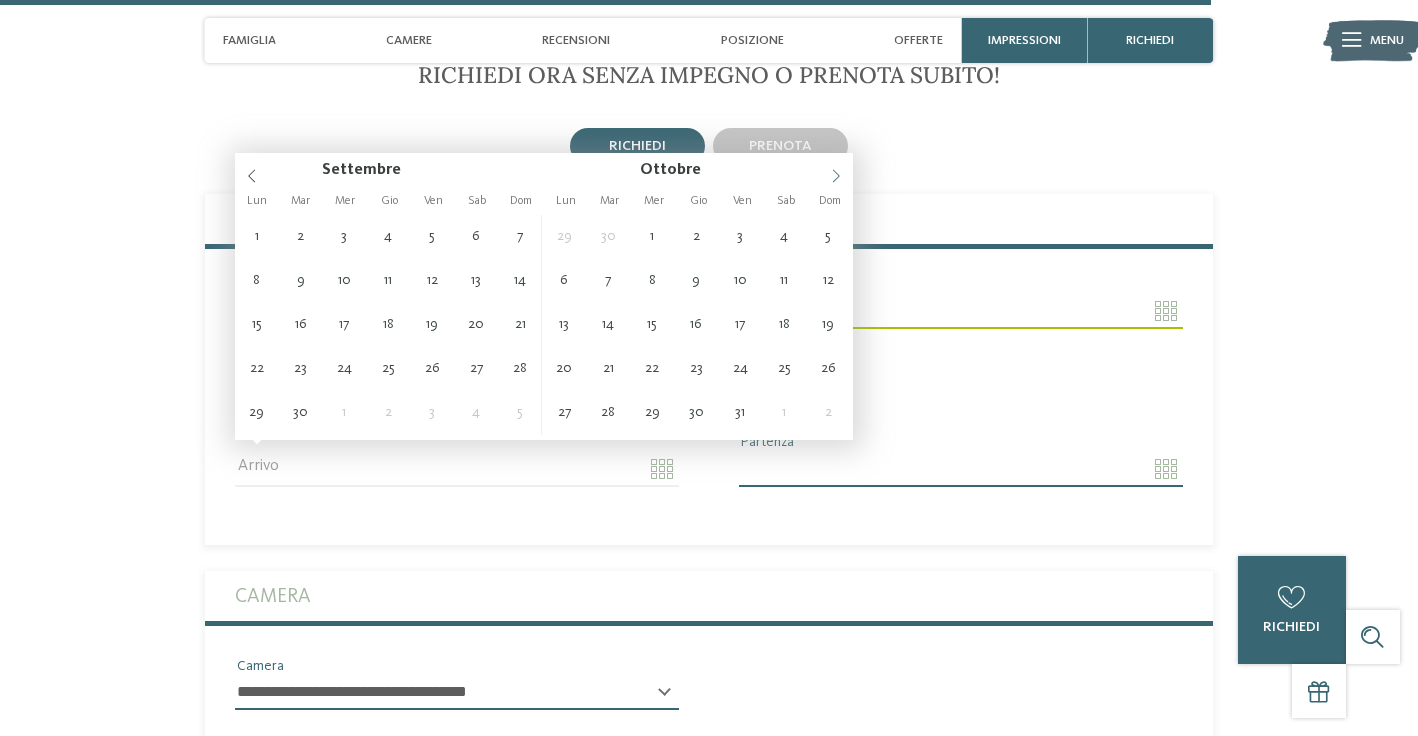 click 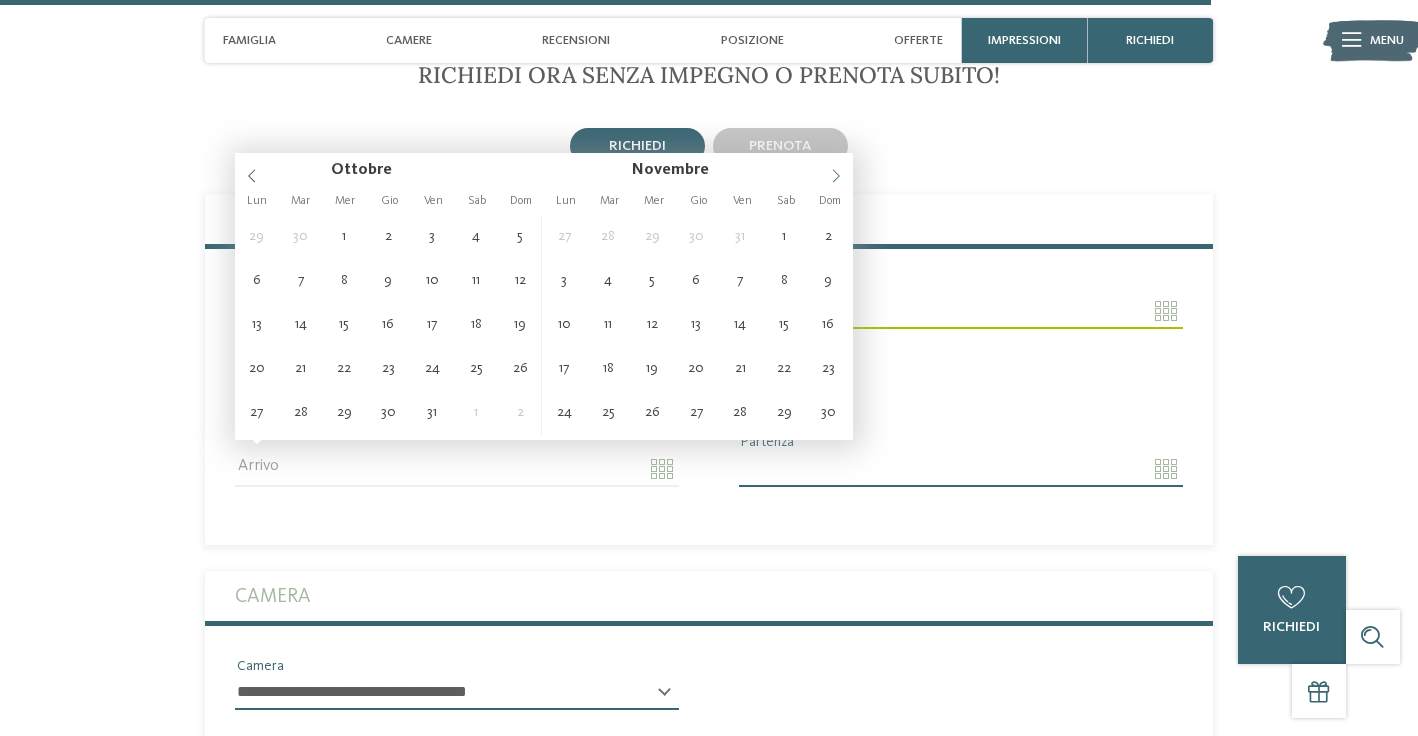 click 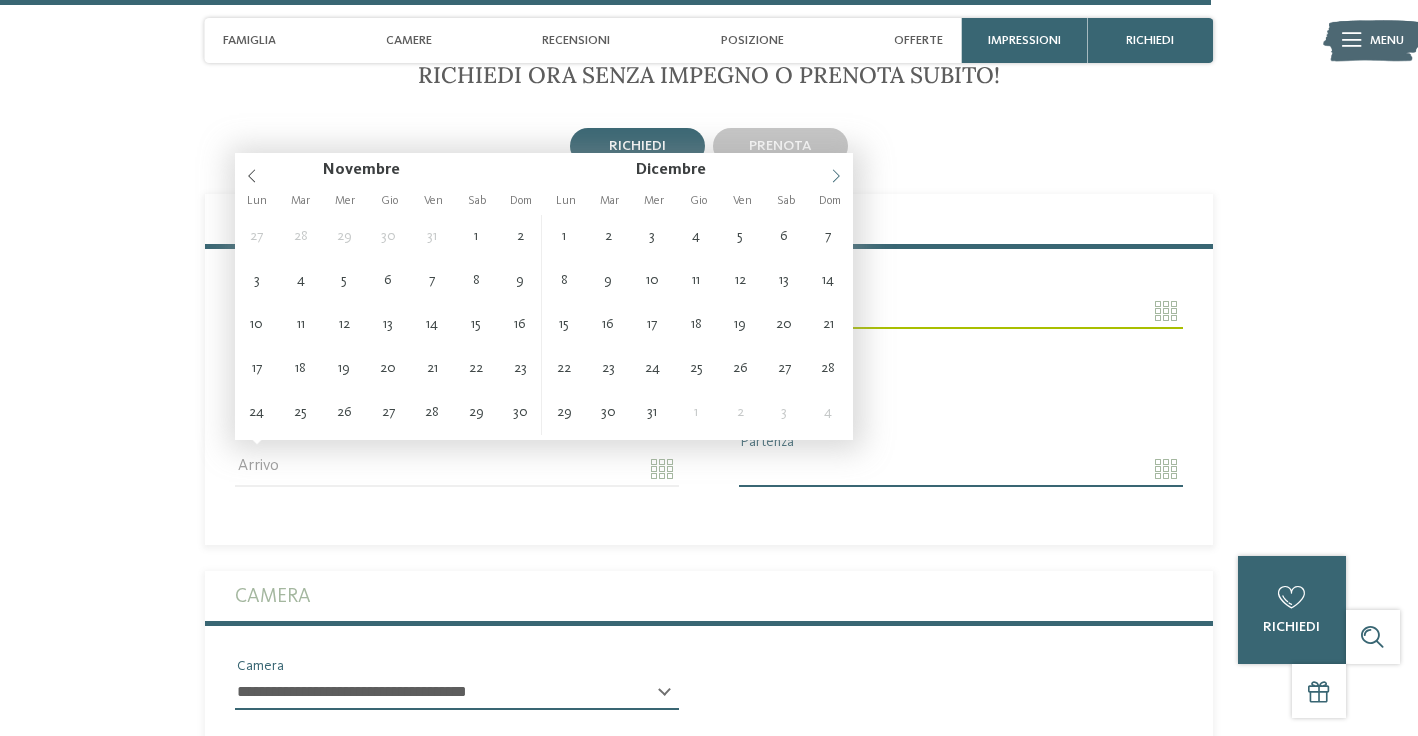 type on "****" 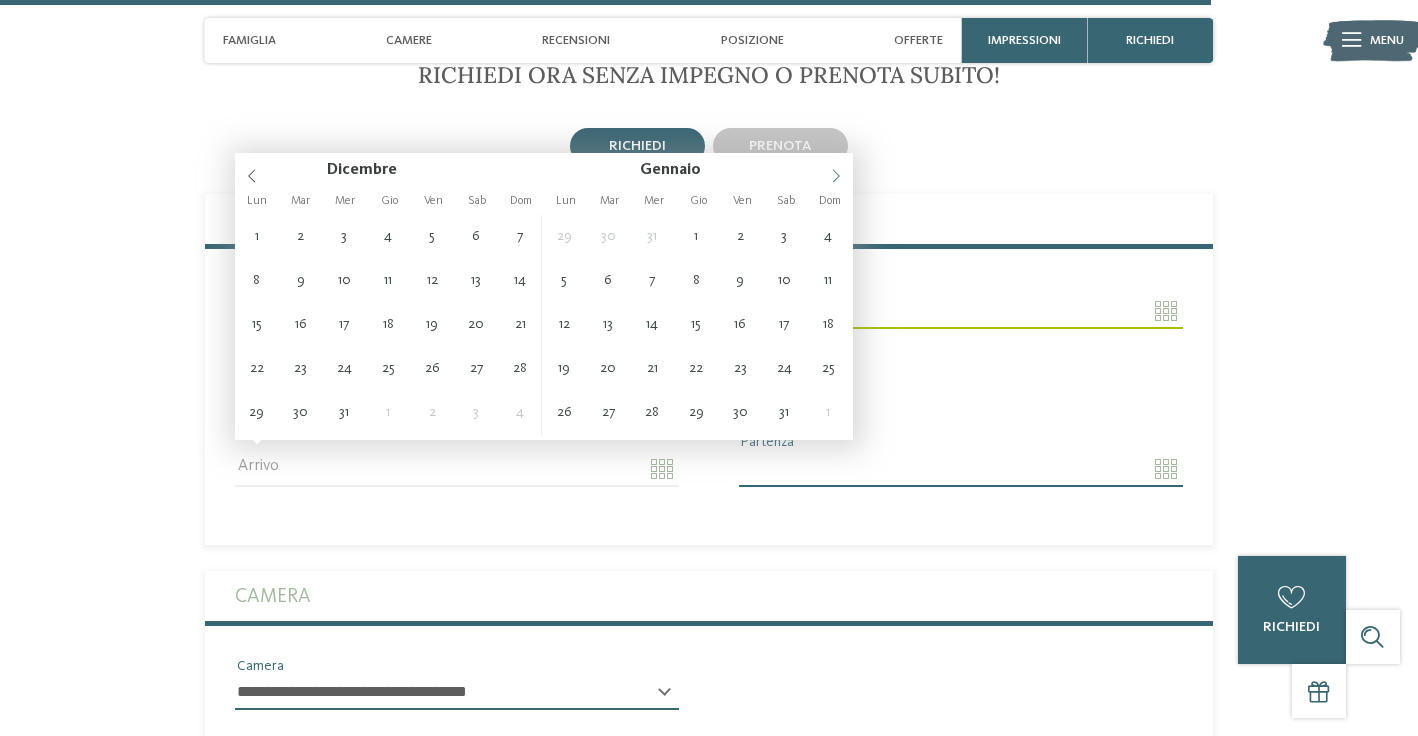 type on "****" 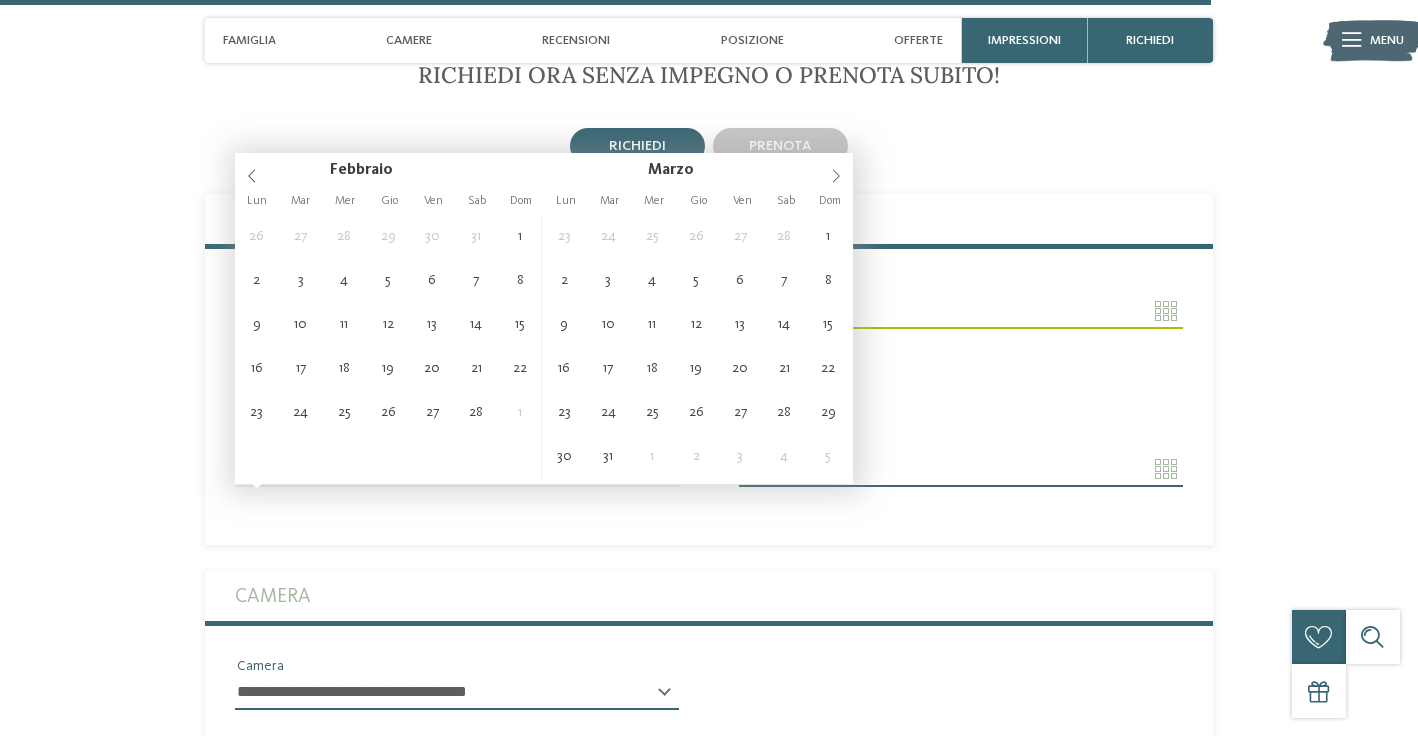 click 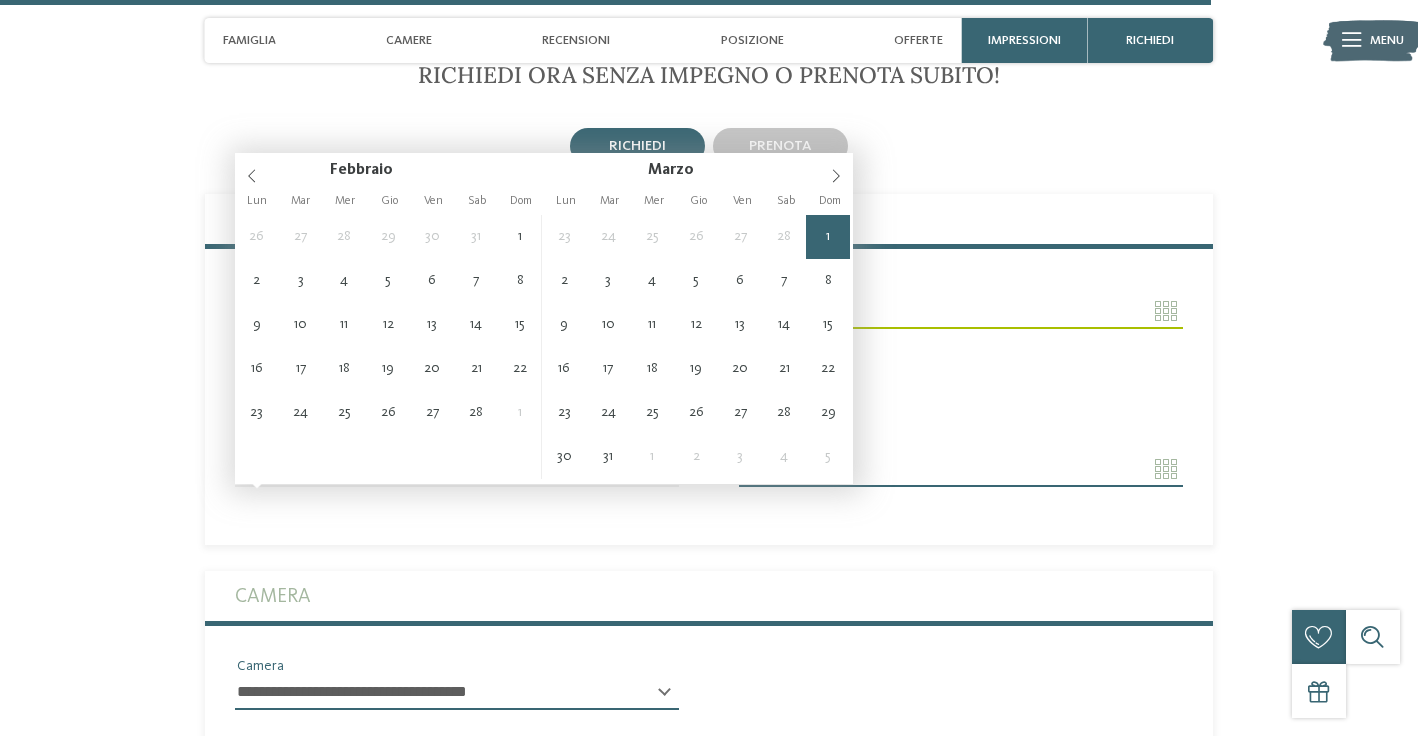 type on "**********" 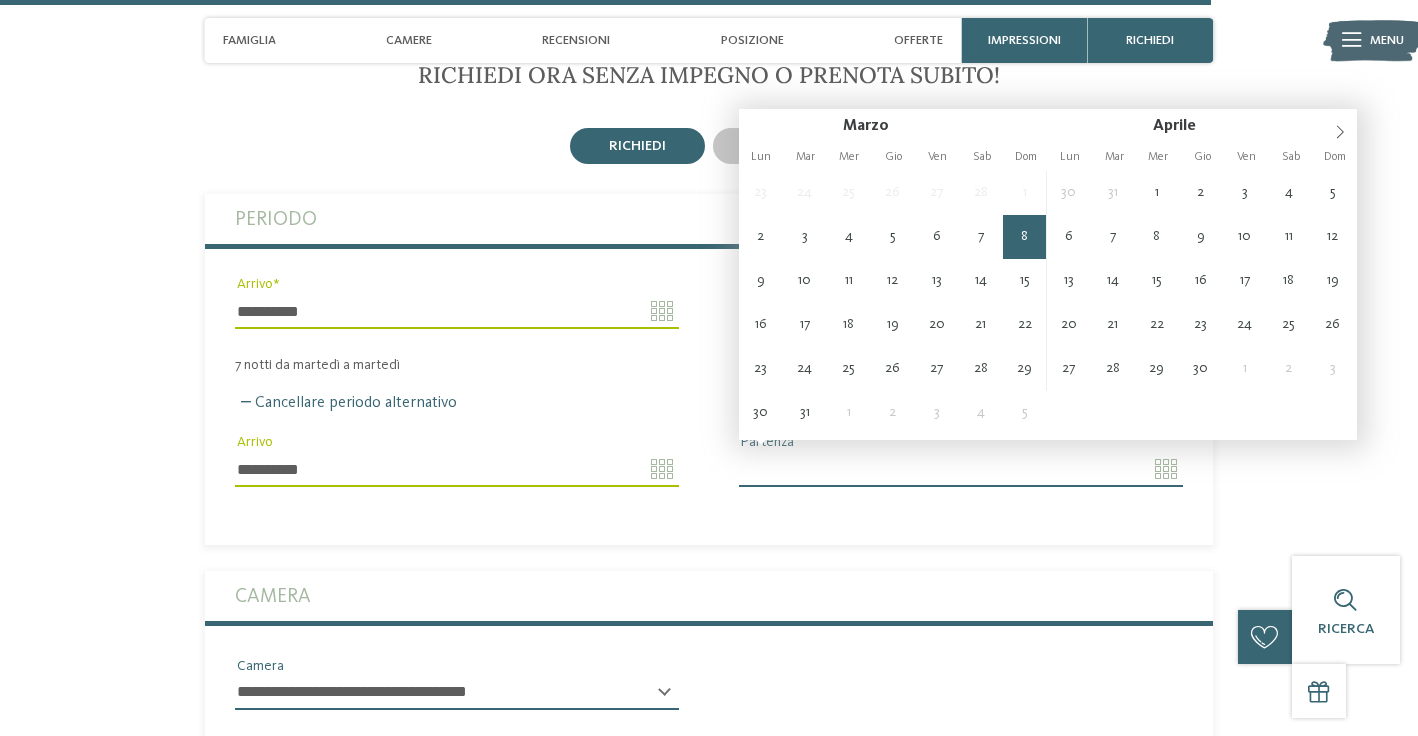 type on "**********" 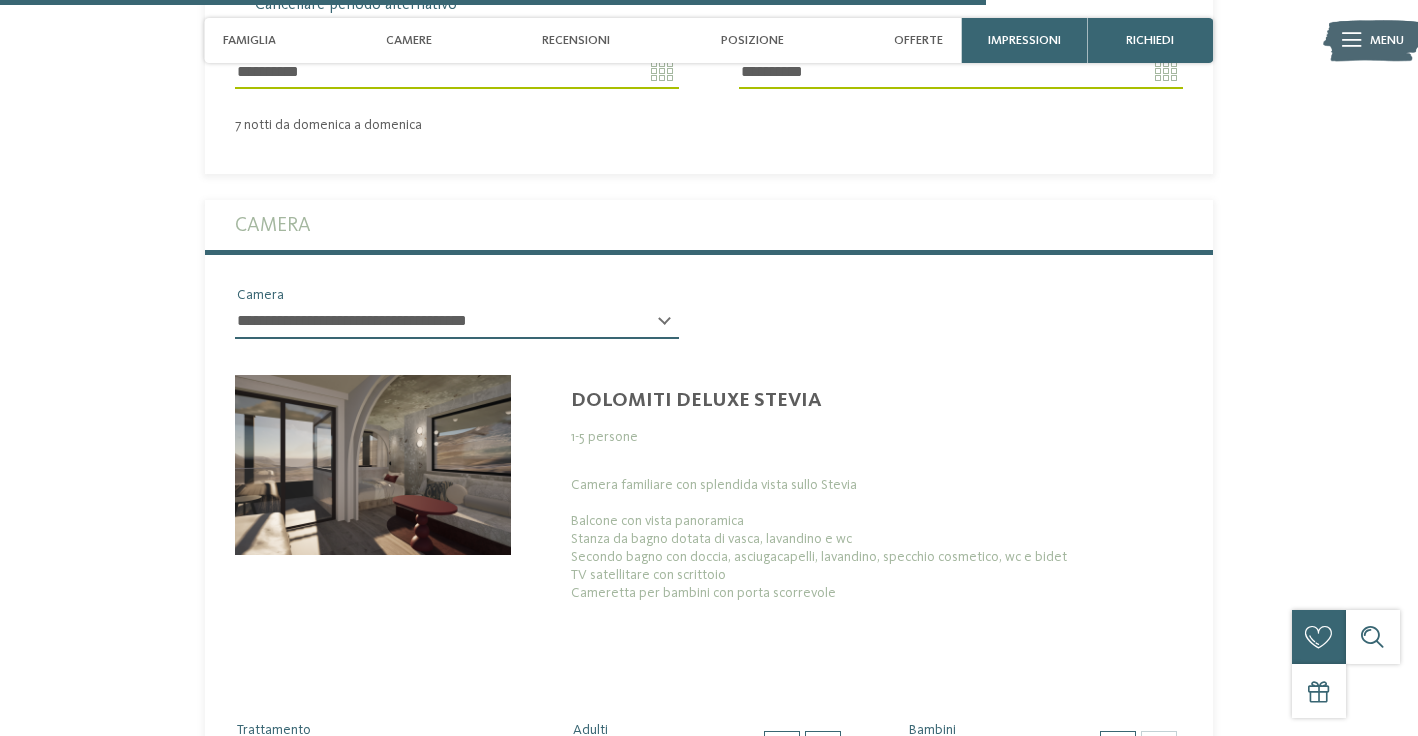 scroll, scrollTop: 3829, scrollLeft: 0, axis: vertical 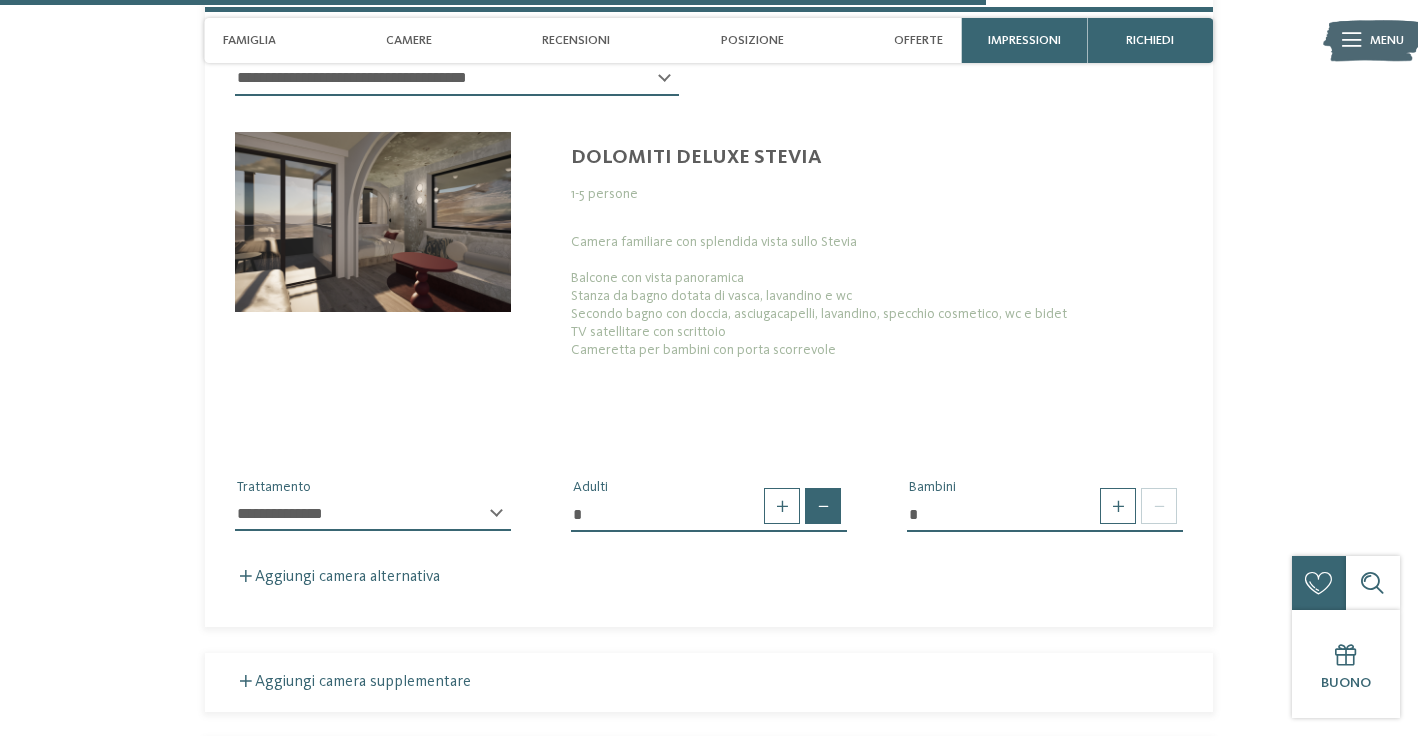 click at bounding box center [823, 506] 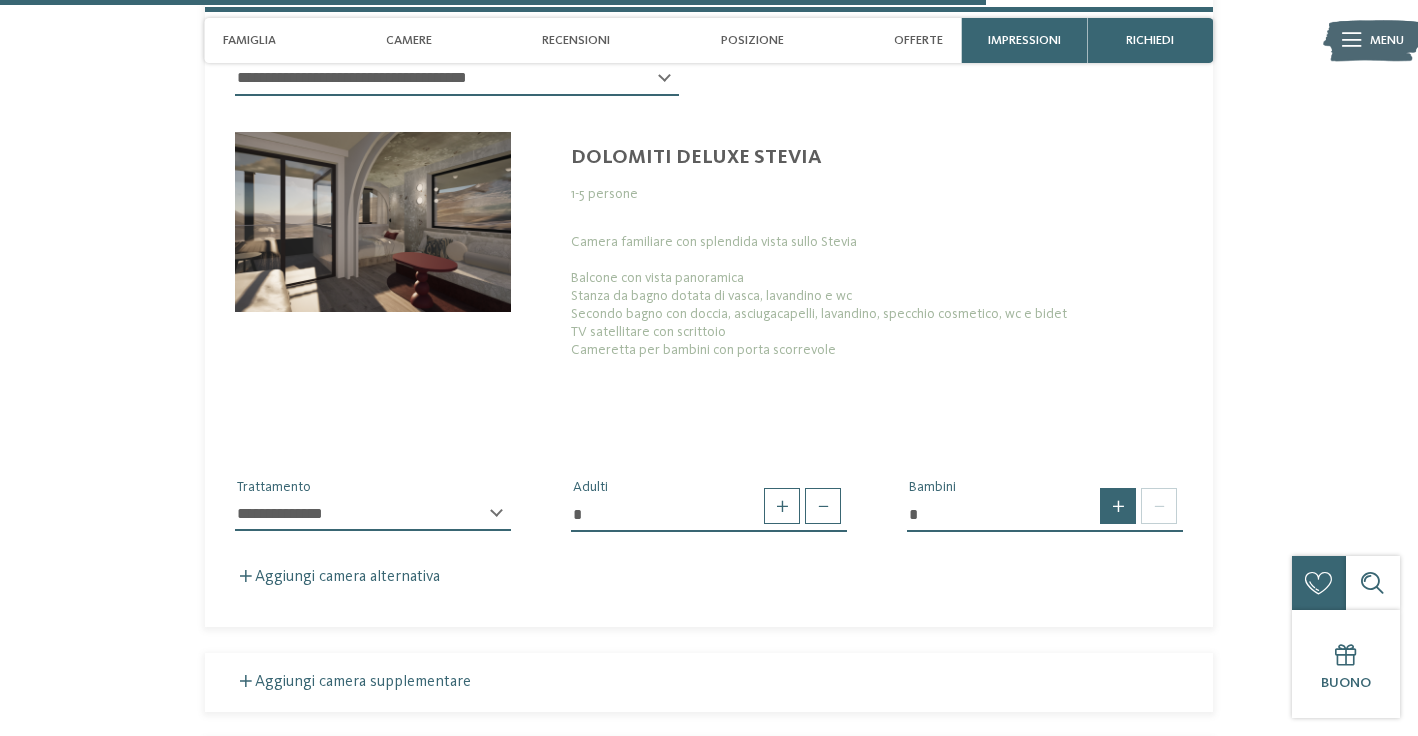 click at bounding box center [1118, 506] 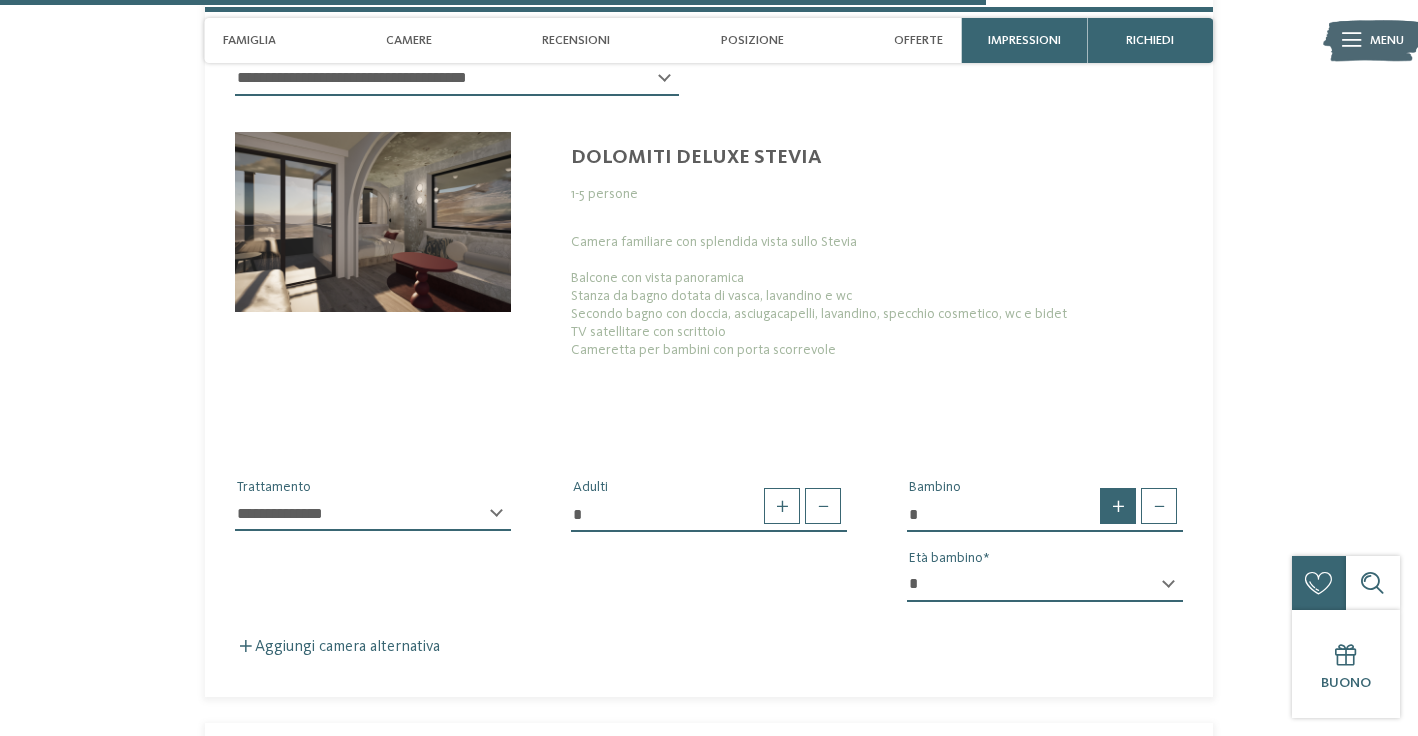 click at bounding box center [1118, 506] 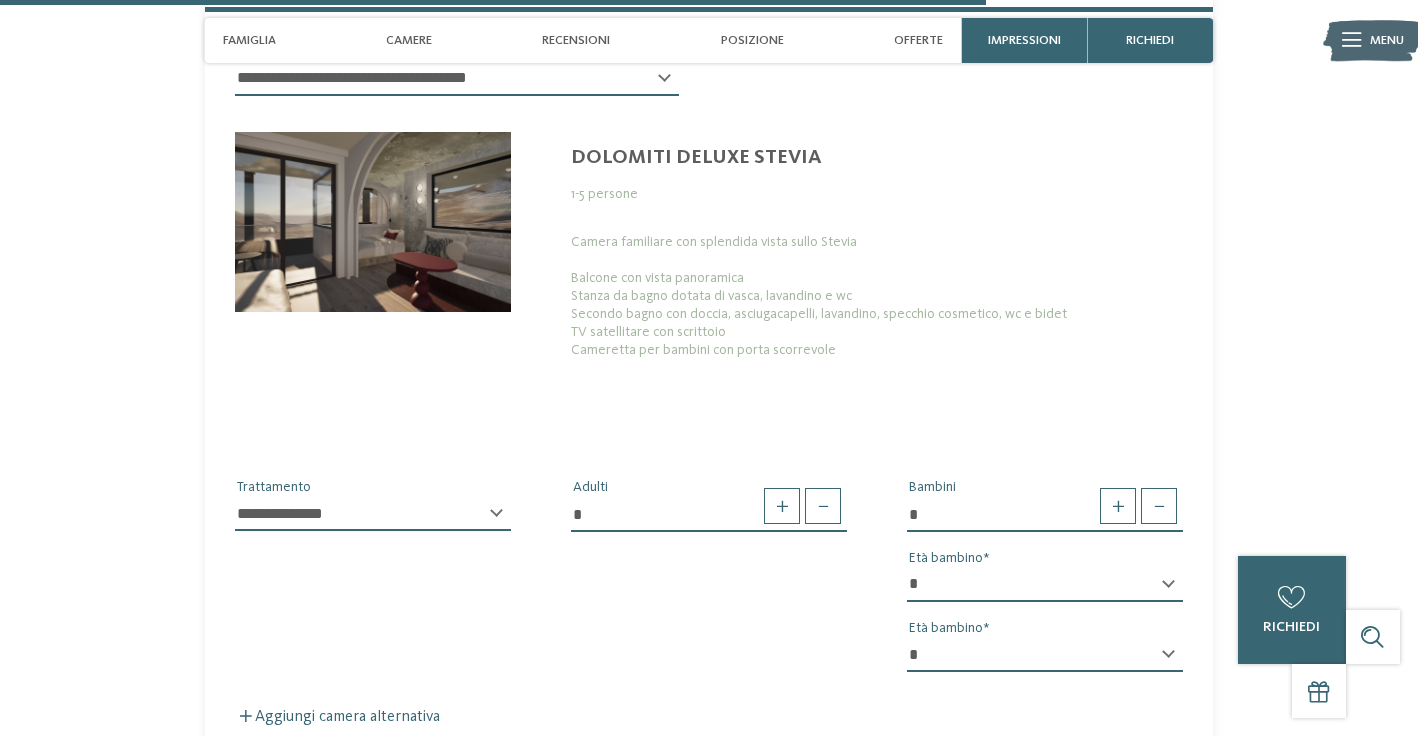 click on "* * * * * * * * * * * ** ** ** ** ** ** ** **     Età bambino" at bounding box center (1045, 593) 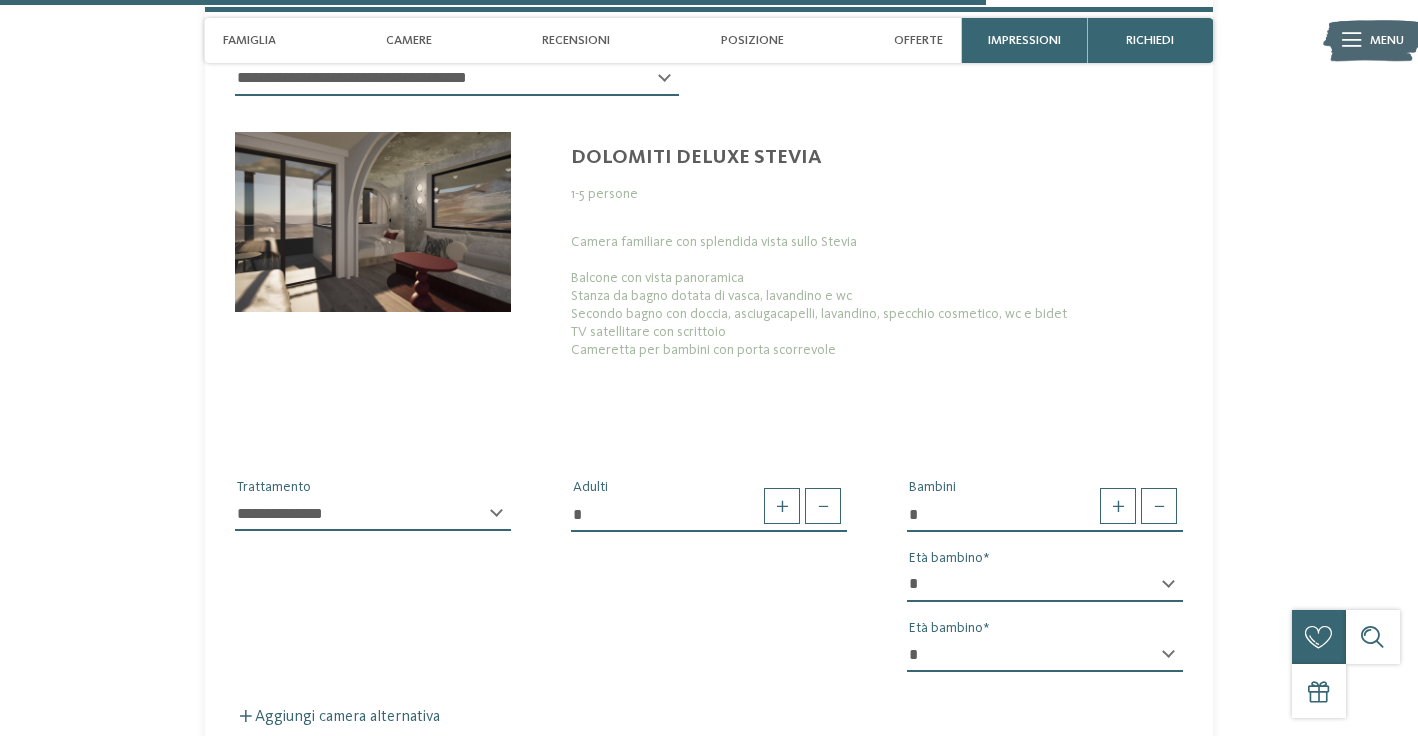 click on "*     Bambini       * * * * * * * * * * * ** ** ** ** ** ** ** **     Età bambino * * * * * * * * * * * ** ** ** ** ** ** ** **     Età bambino" at bounding box center (1045, 583) 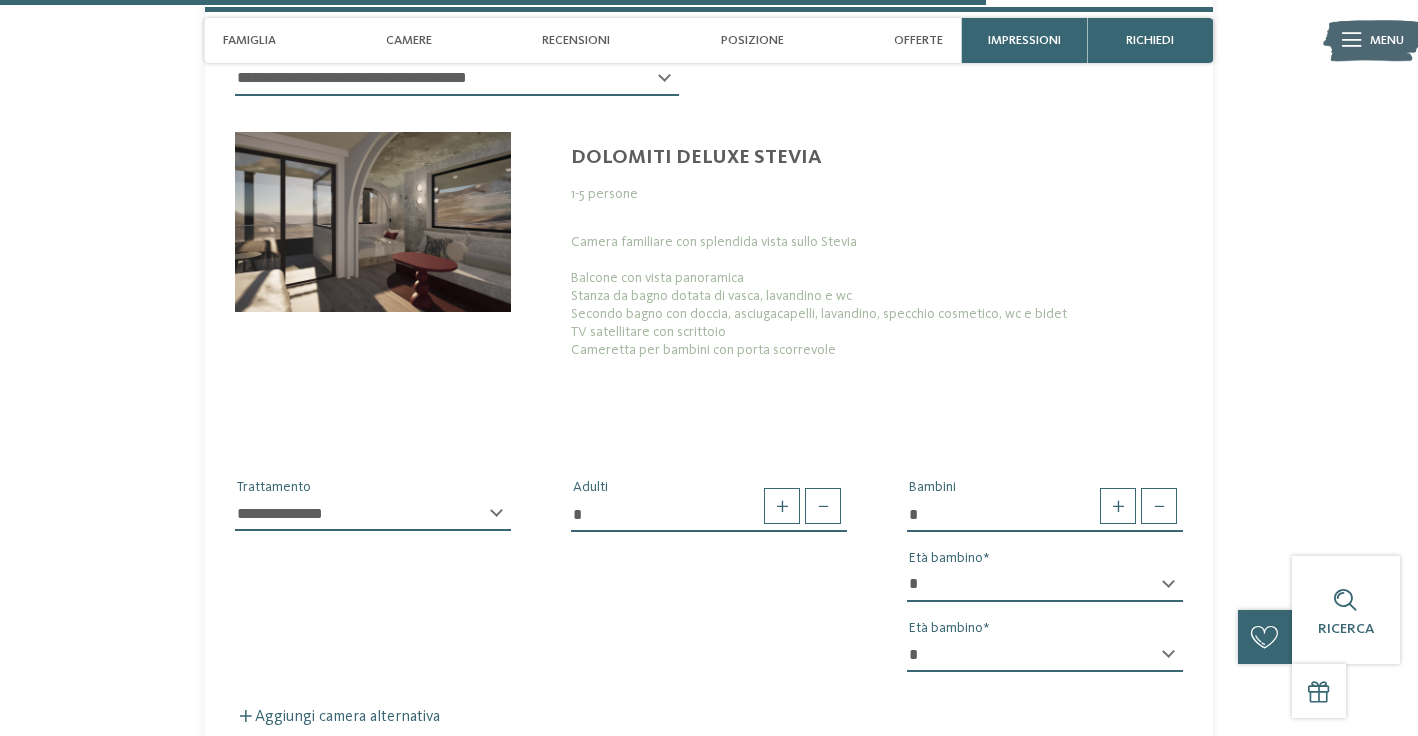 click on "* * * * * * * * * * * ** ** ** ** ** ** ** **     Età bambino" at bounding box center (1045, 593) 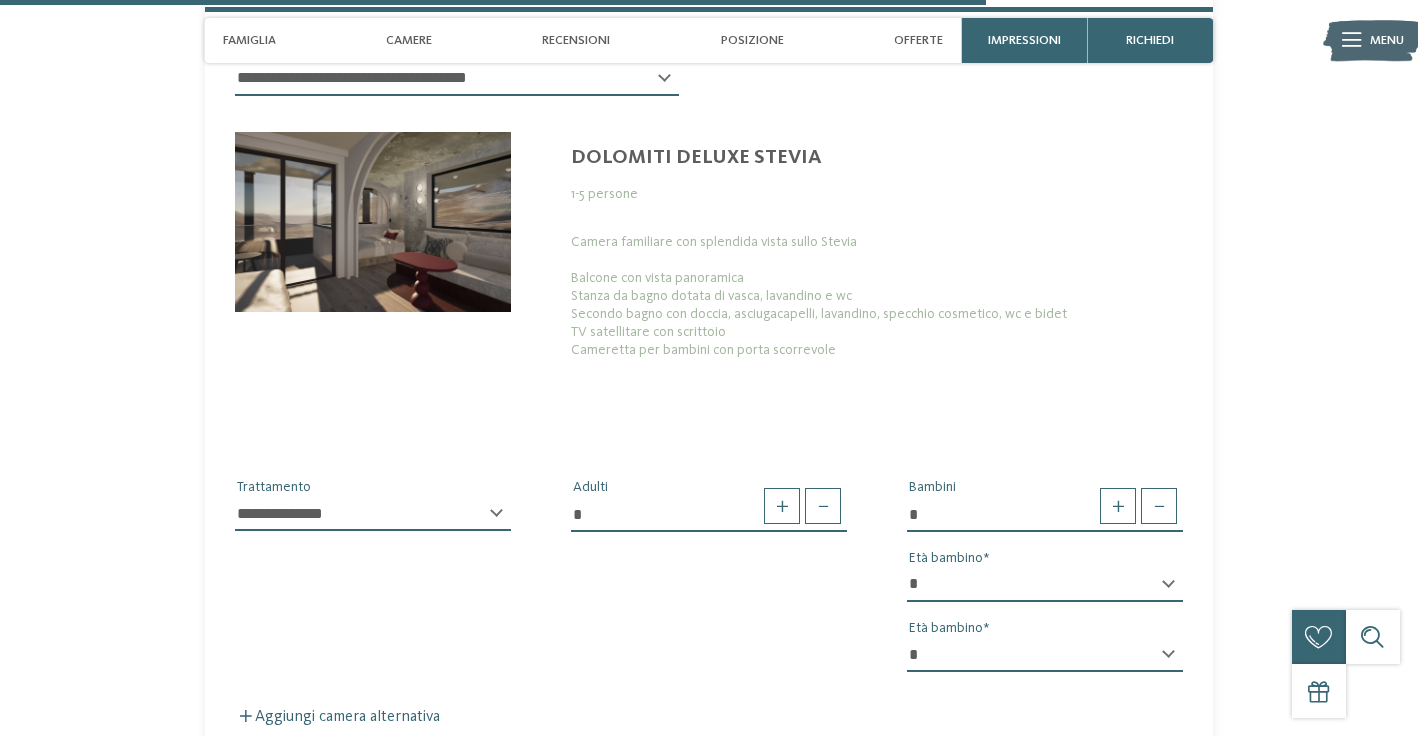 select on "*" 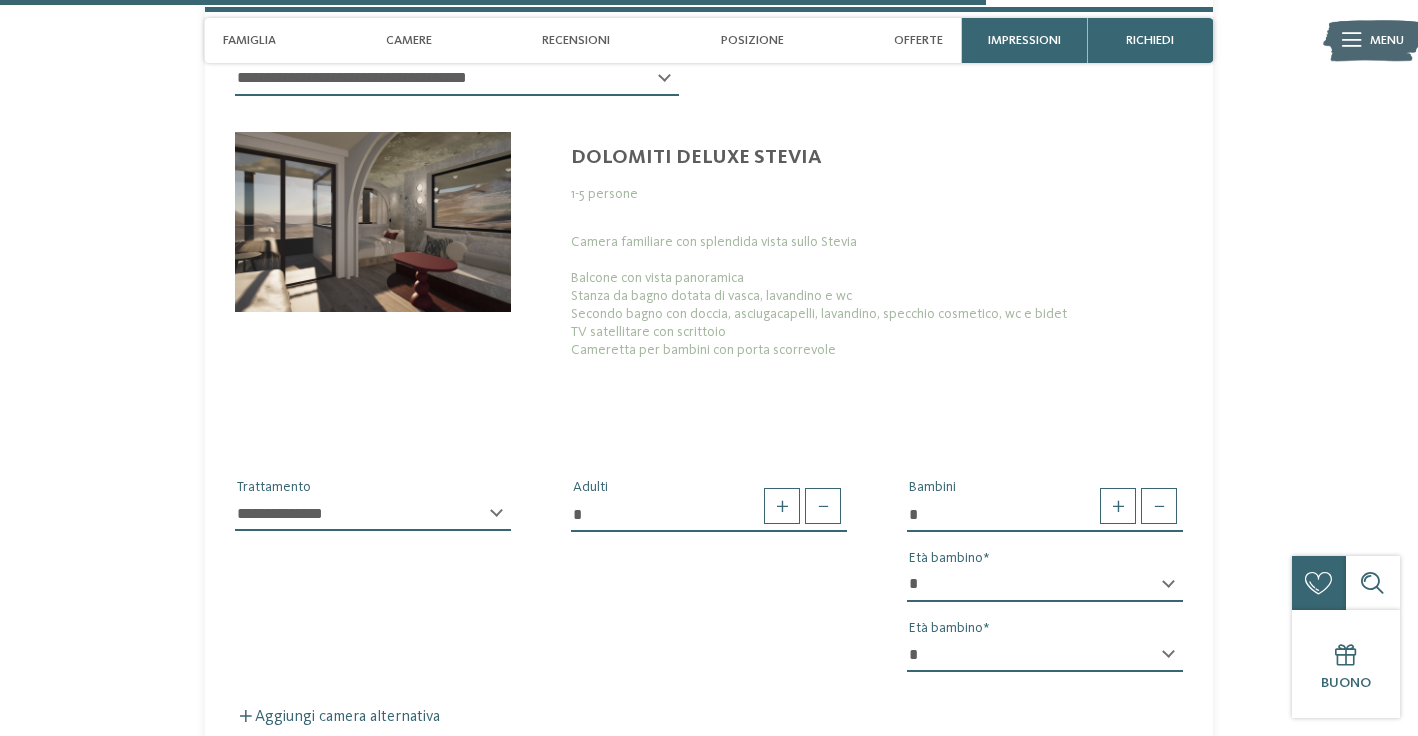 select on "*" 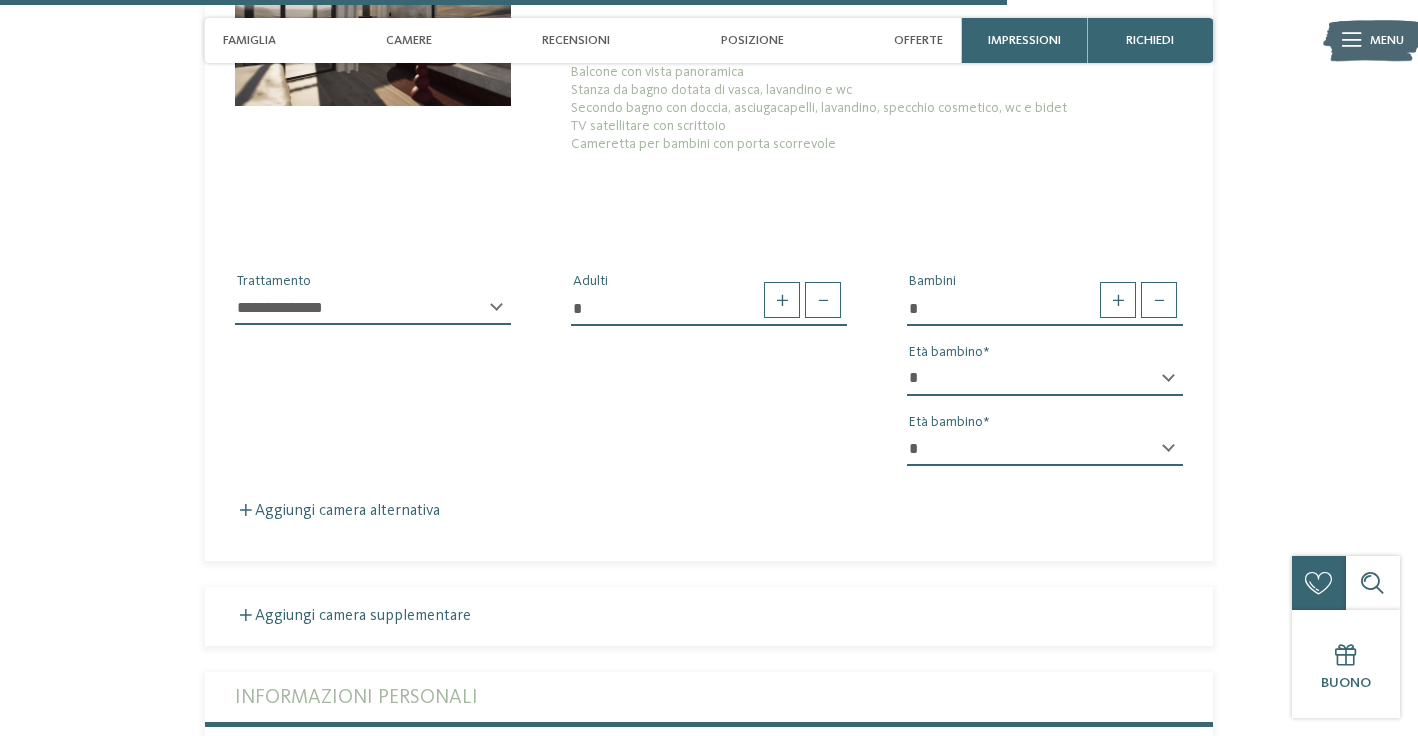 scroll, scrollTop: 4040, scrollLeft: 0, axis: vertical 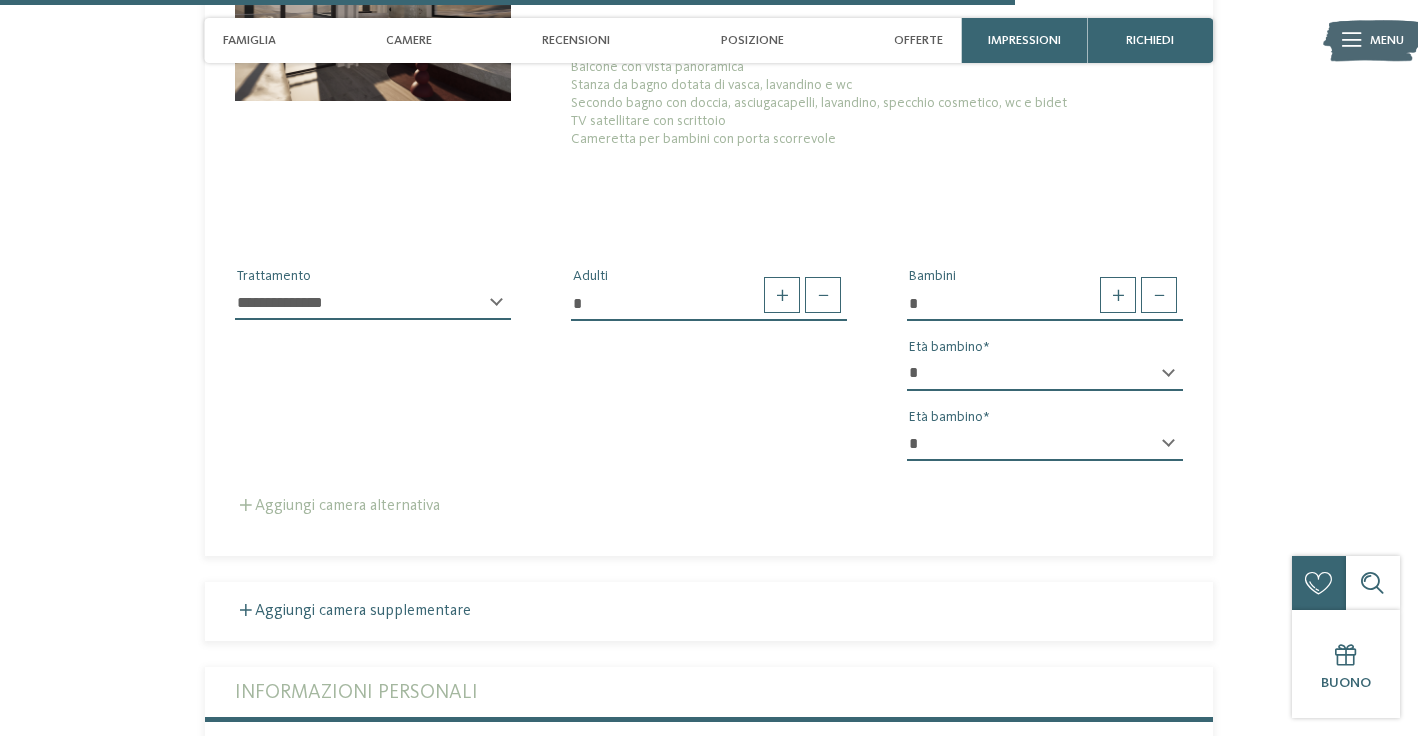 click on "Aggiungi camera alternativa" at bounding box center (337, 506) 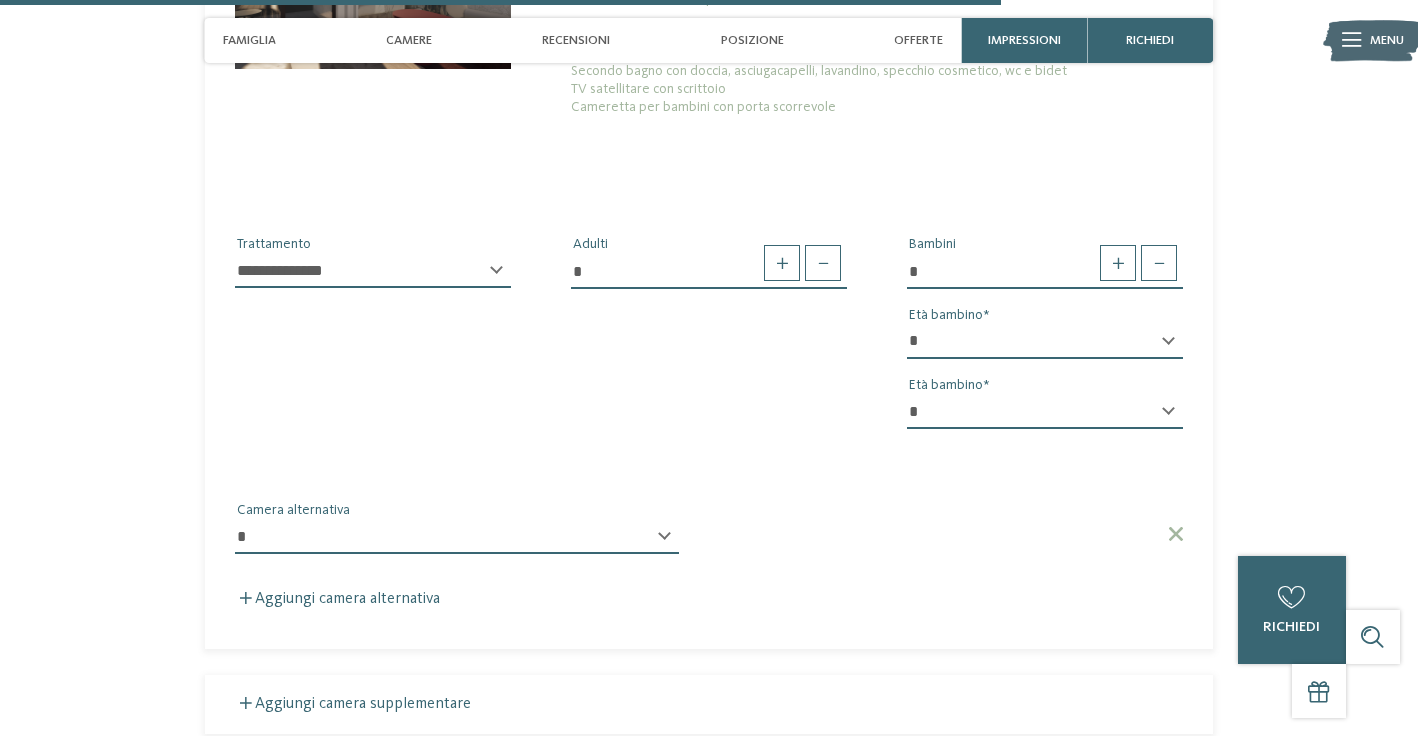scroll, scrollTop: 4070, scrollLeft: 0, axis: vertical 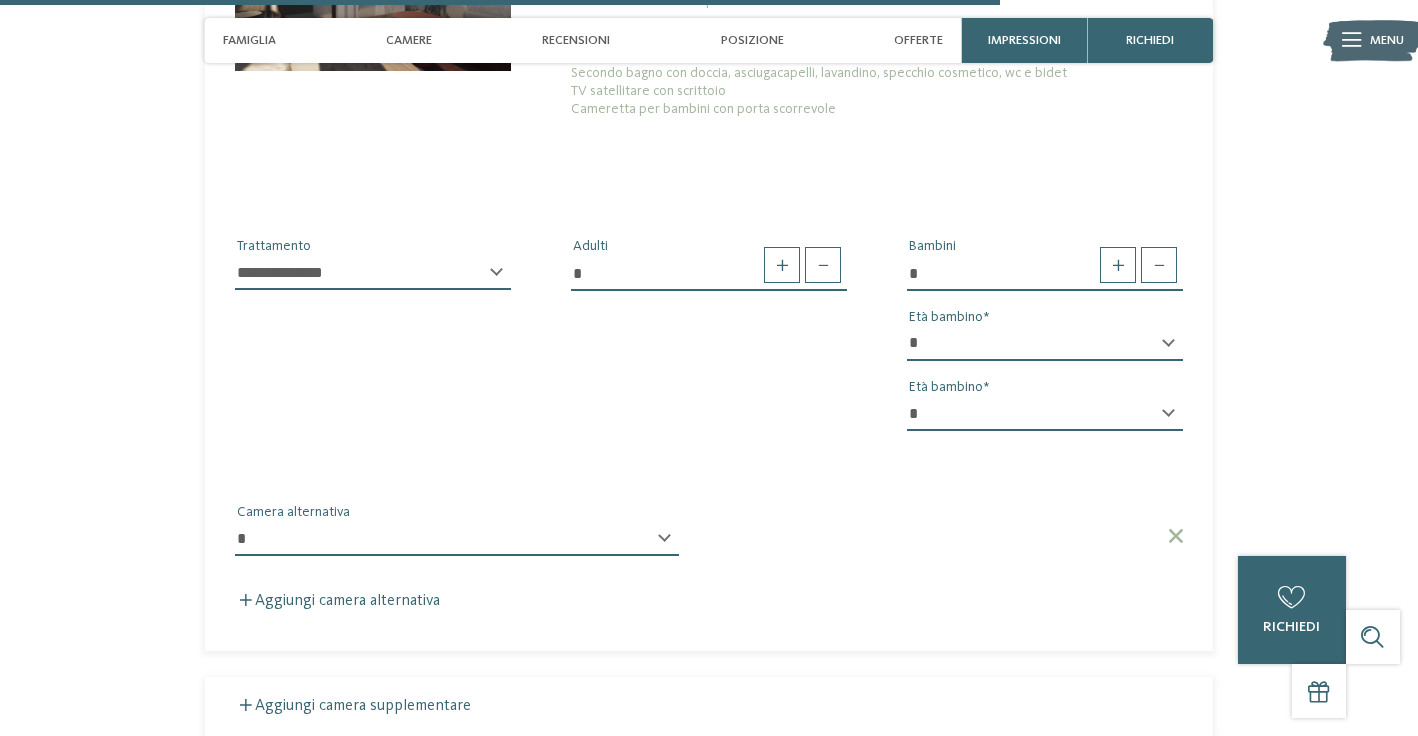 click on "**********" at bounding box center (457, 547) 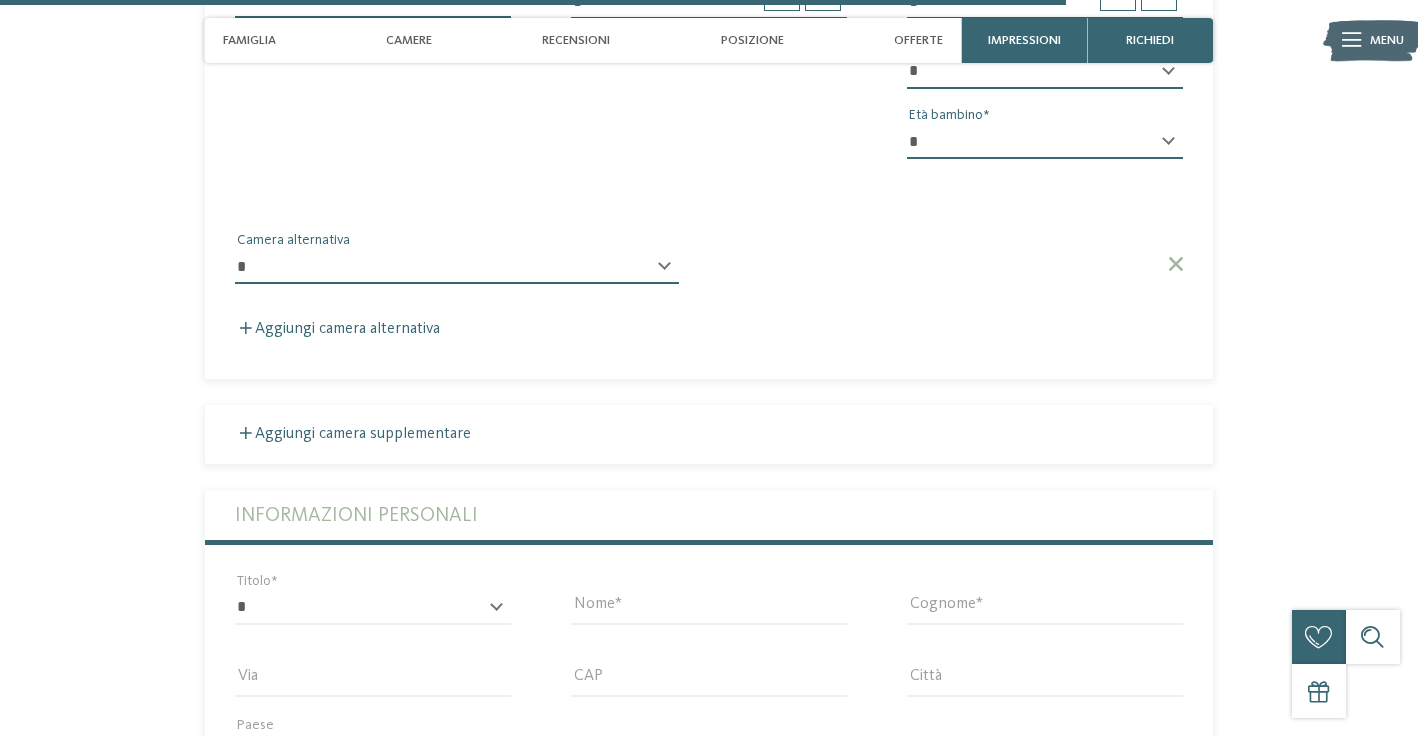 scroll, scrollTop: 4339, scrollLeft: 0, axis: vertical 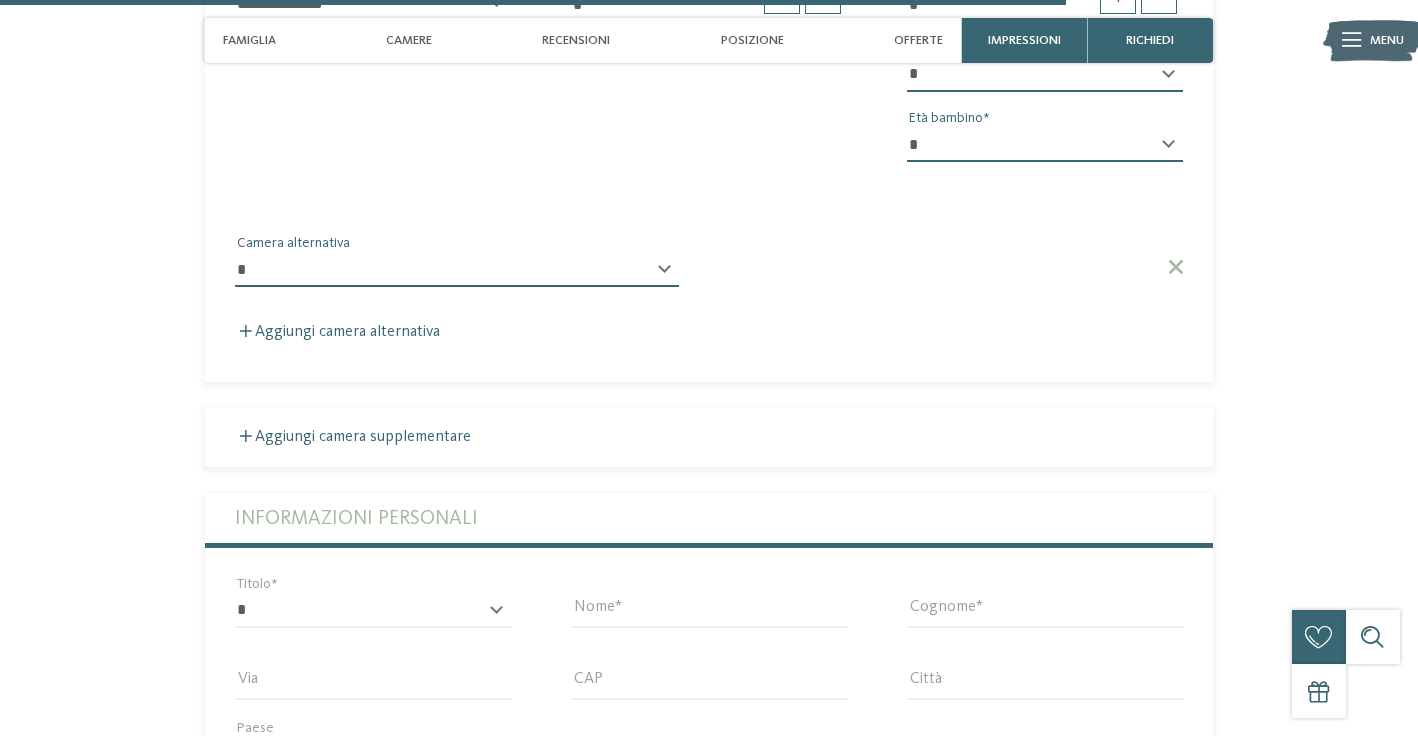 click on "**********" at bounding box center (457, 268) 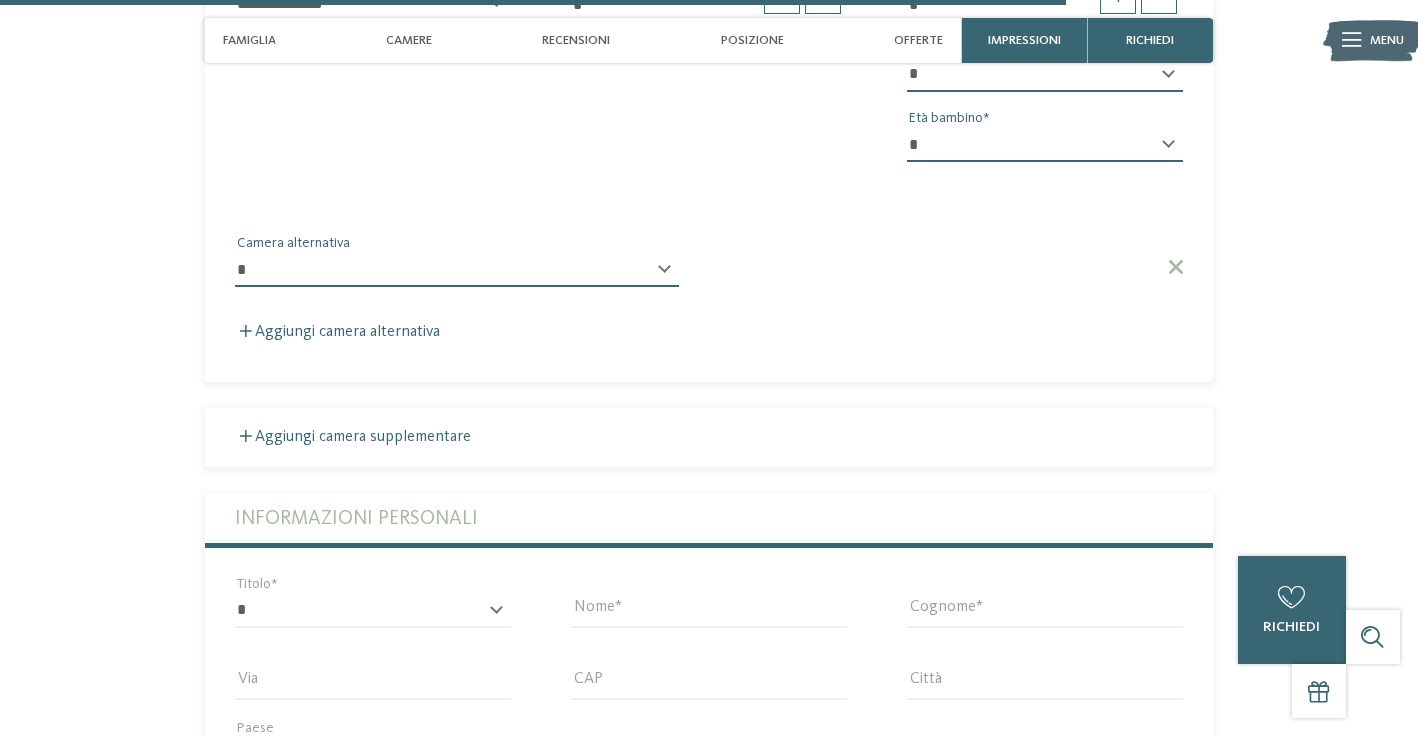 select on "*****" 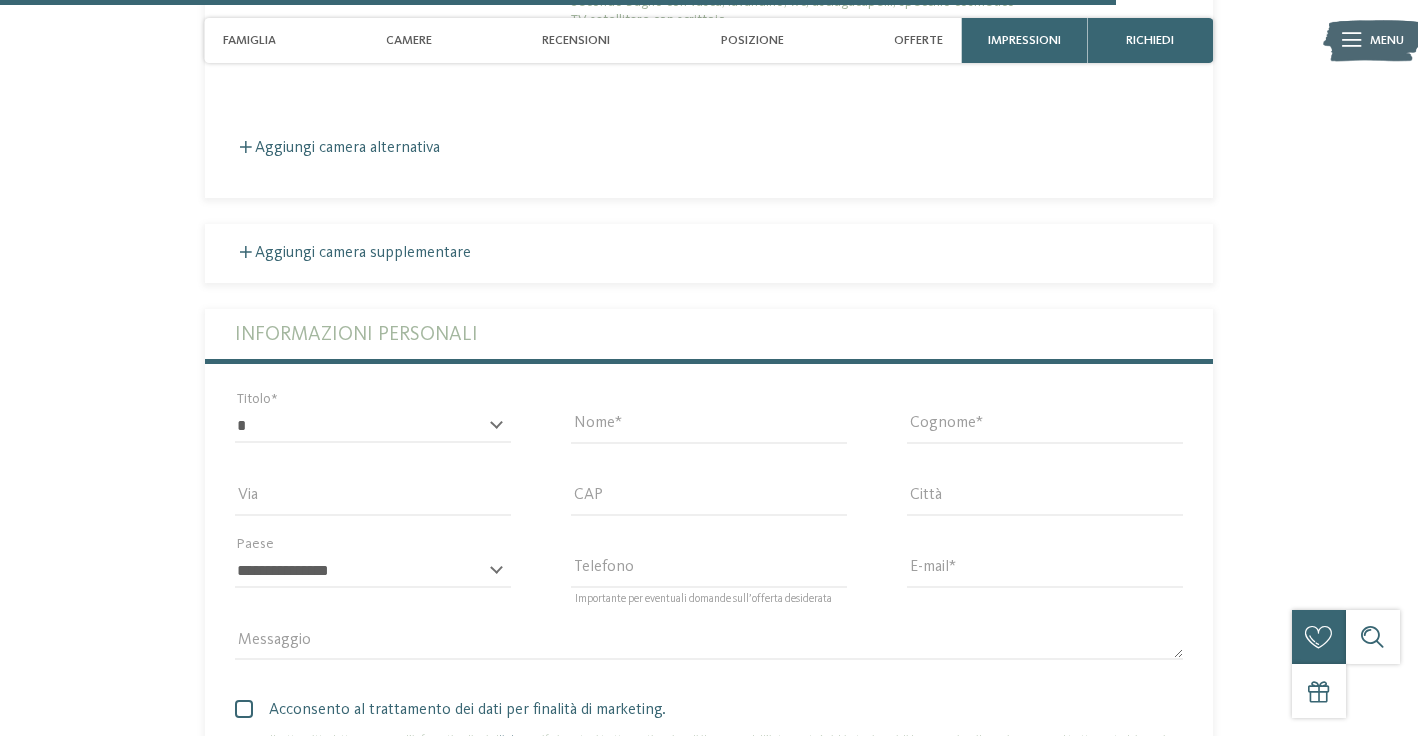 scroll, scrollTop: 4969, scrollLeft: 0, axis: vertical 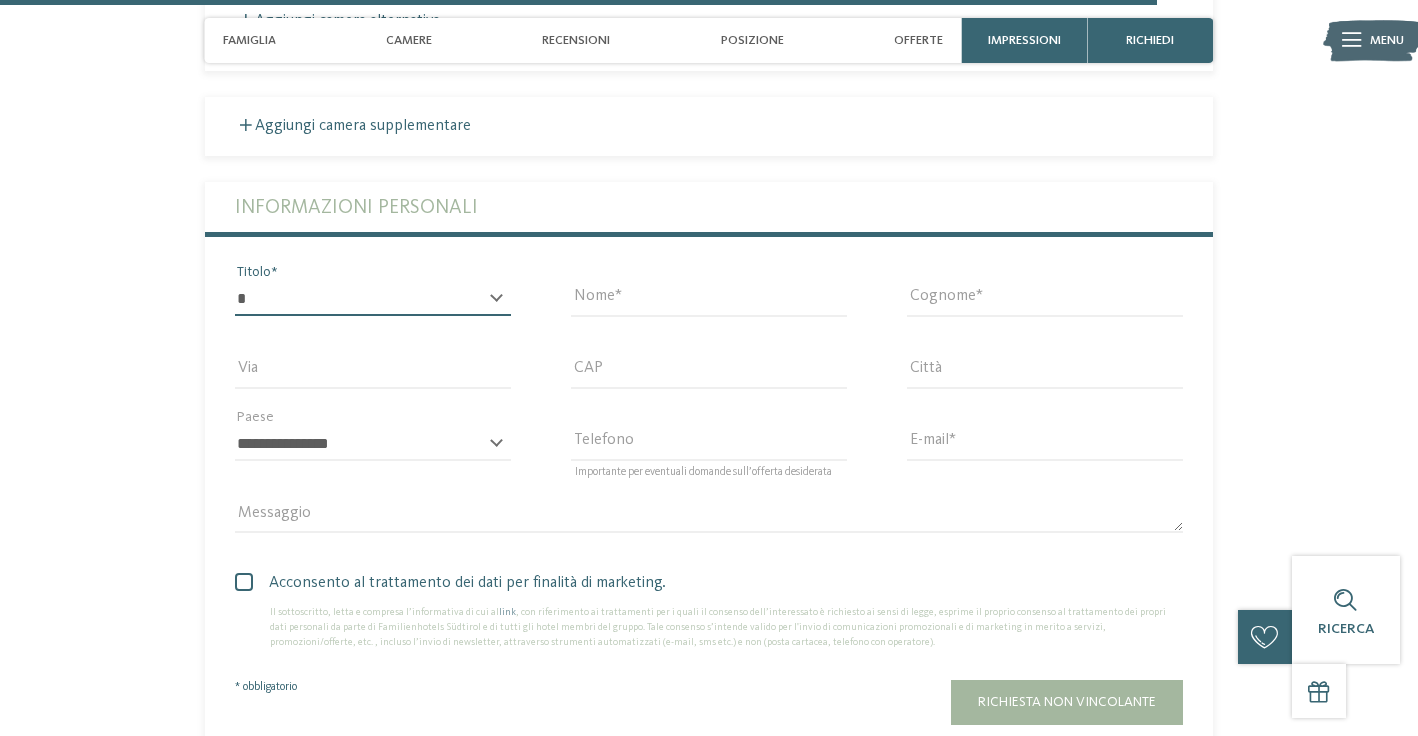 select on "*" 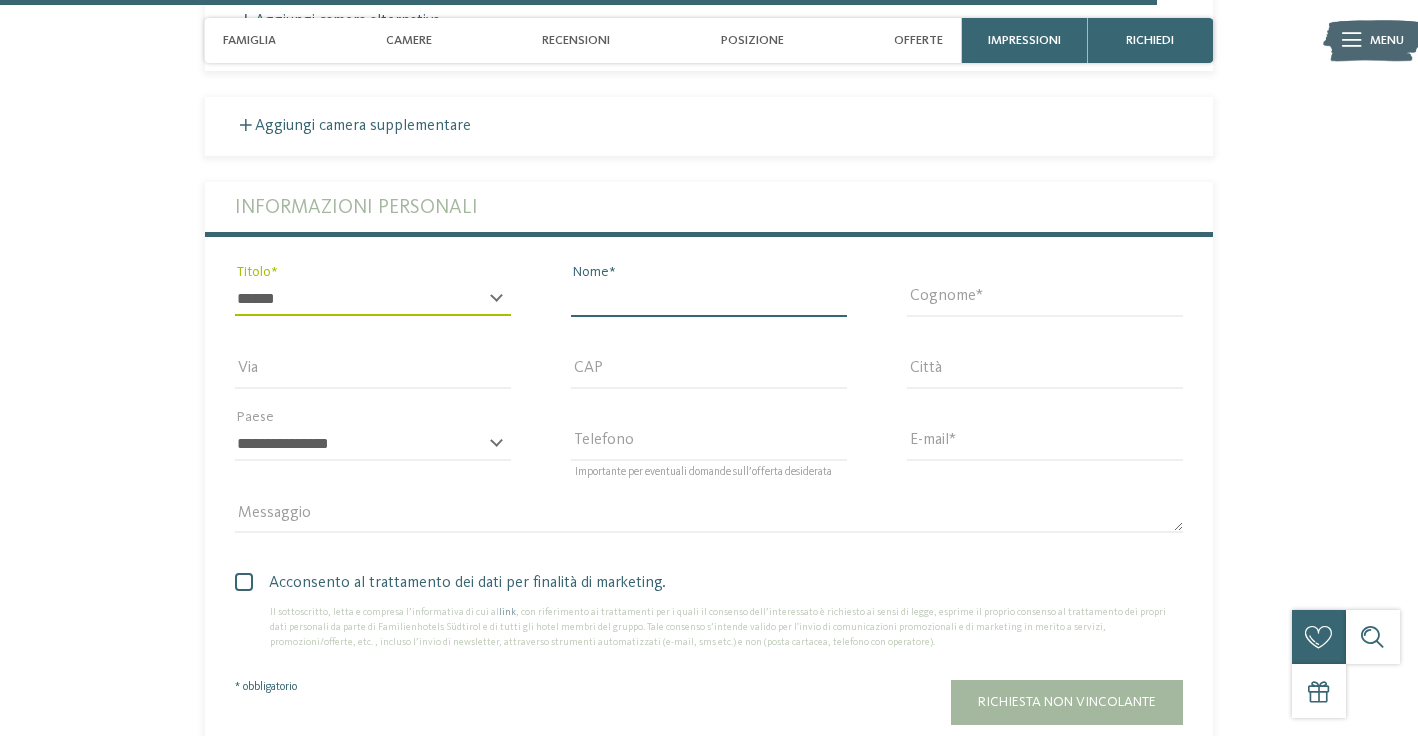 type on "*" 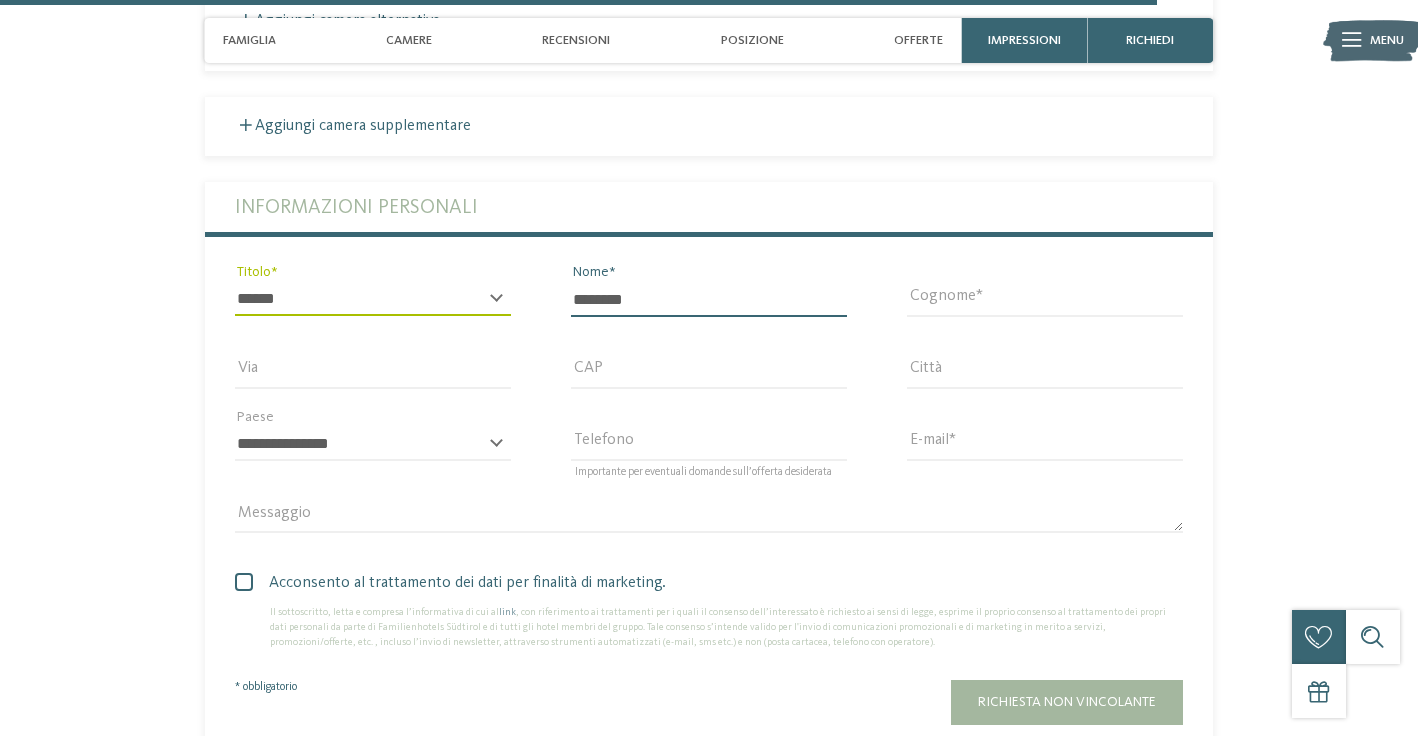 type on "*********" 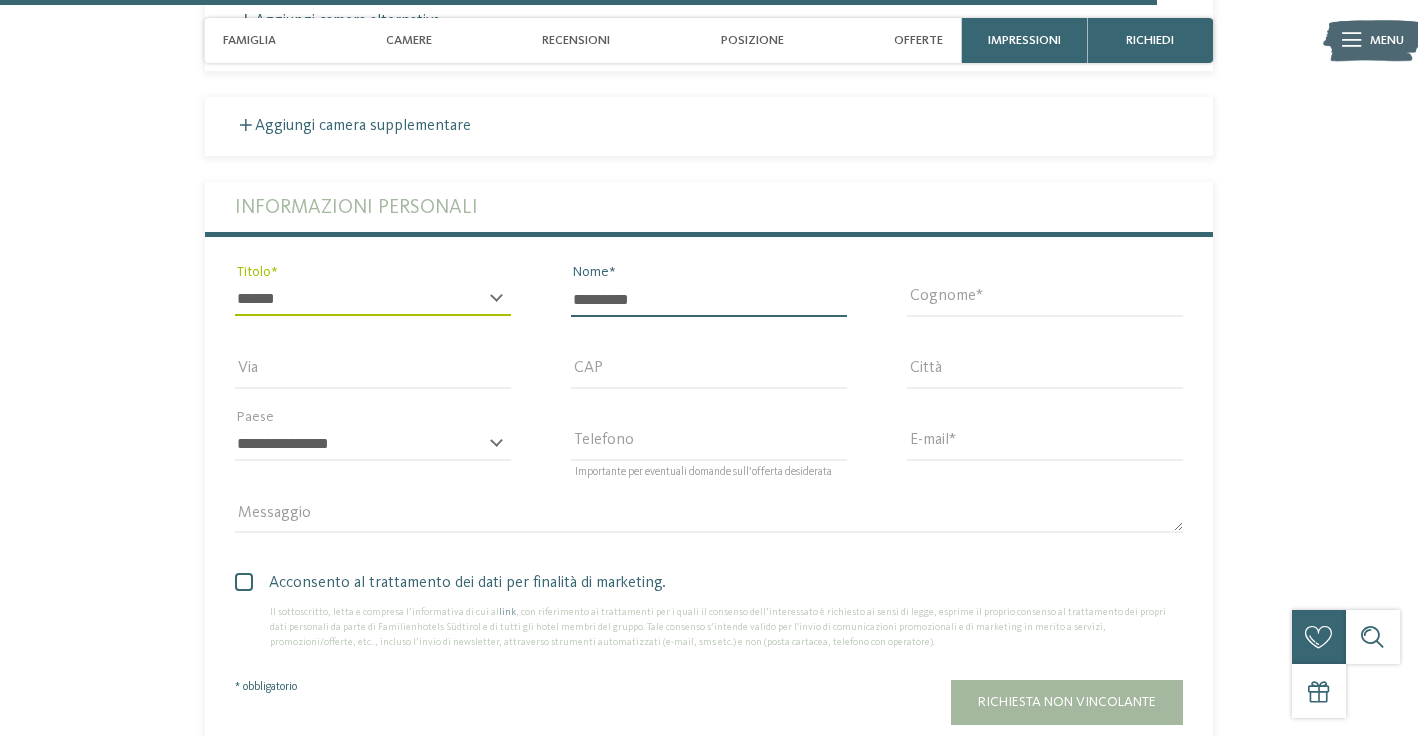 type on "********" 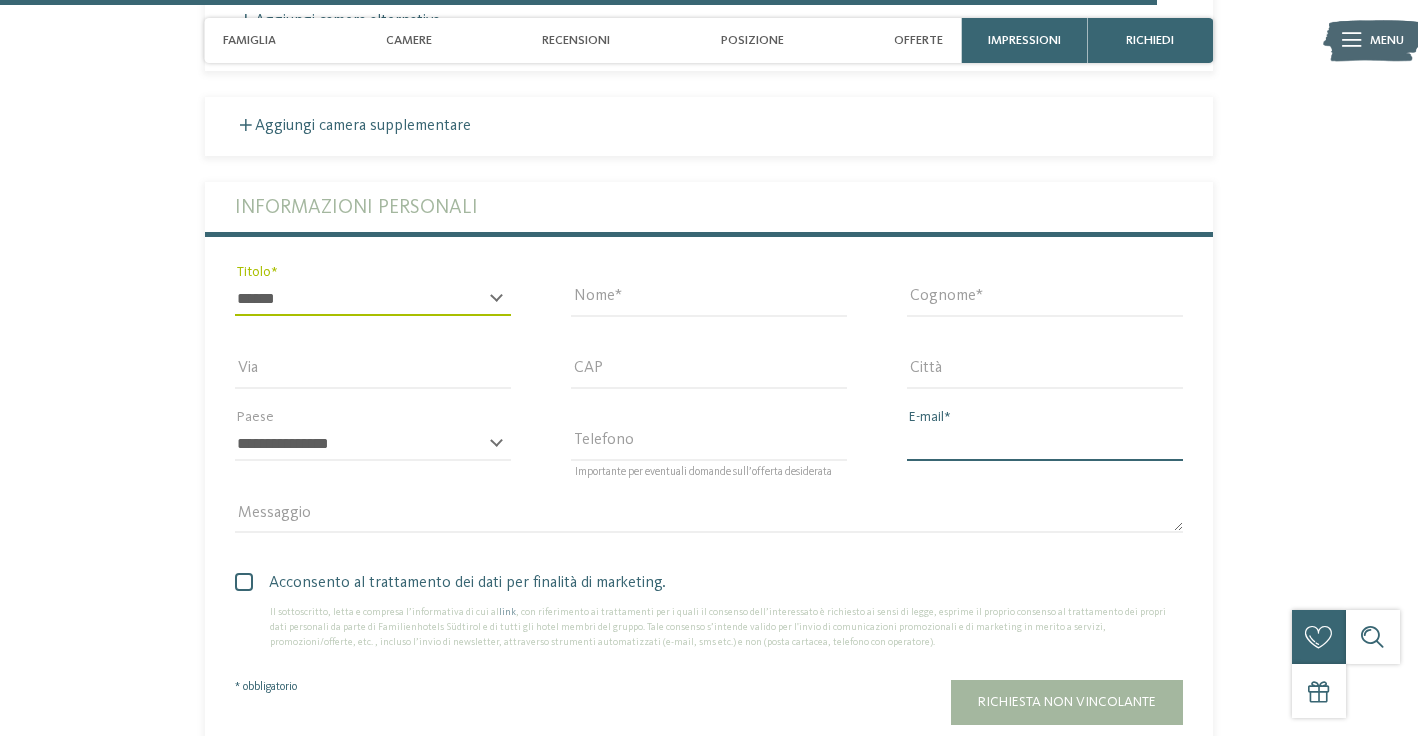 type on "**********" 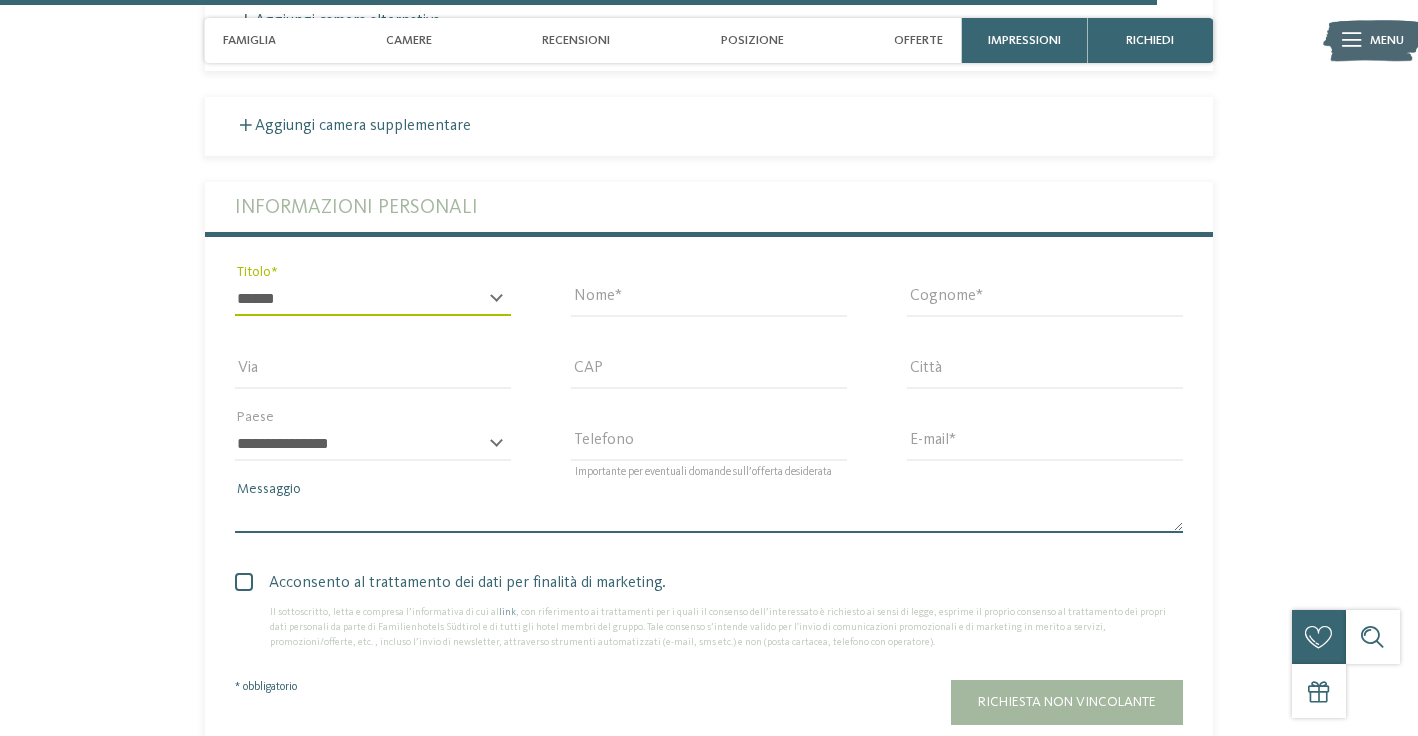 type on "**********" 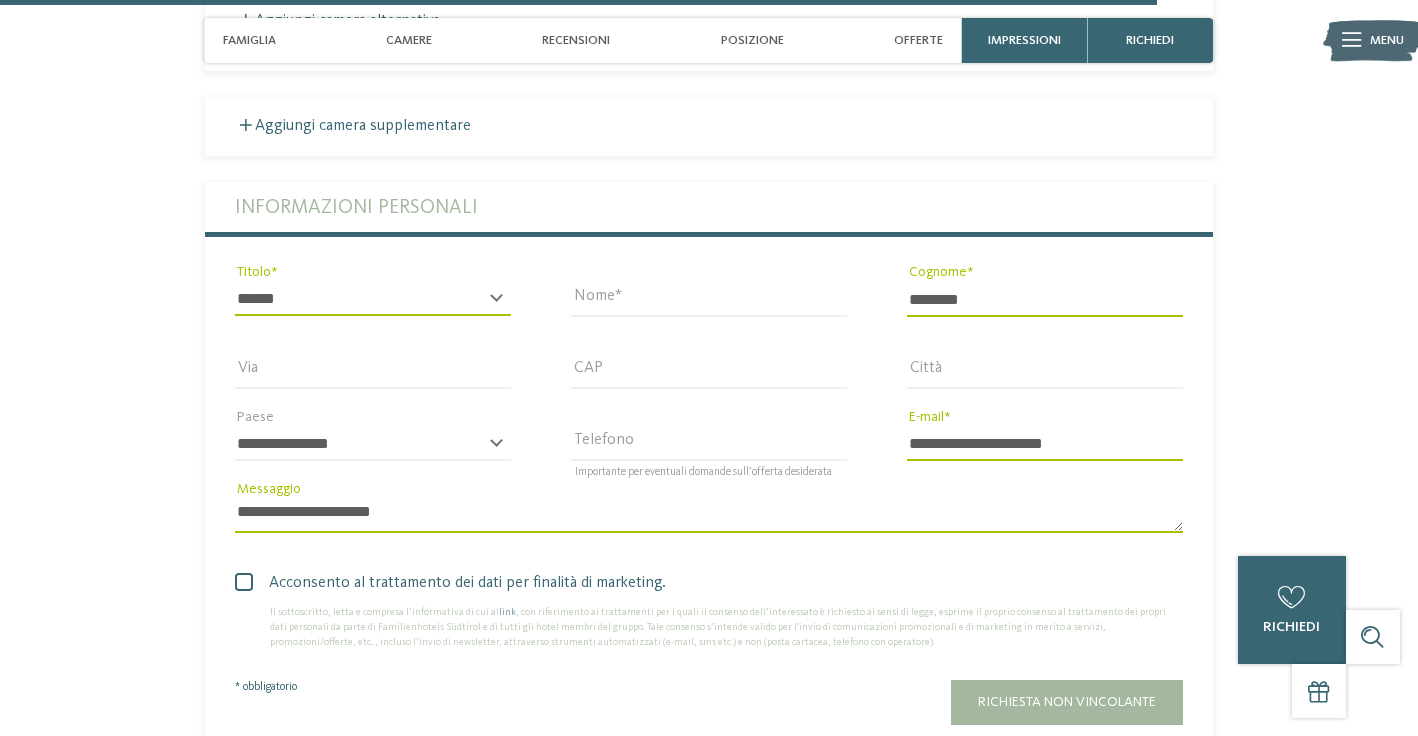 type on "*********" 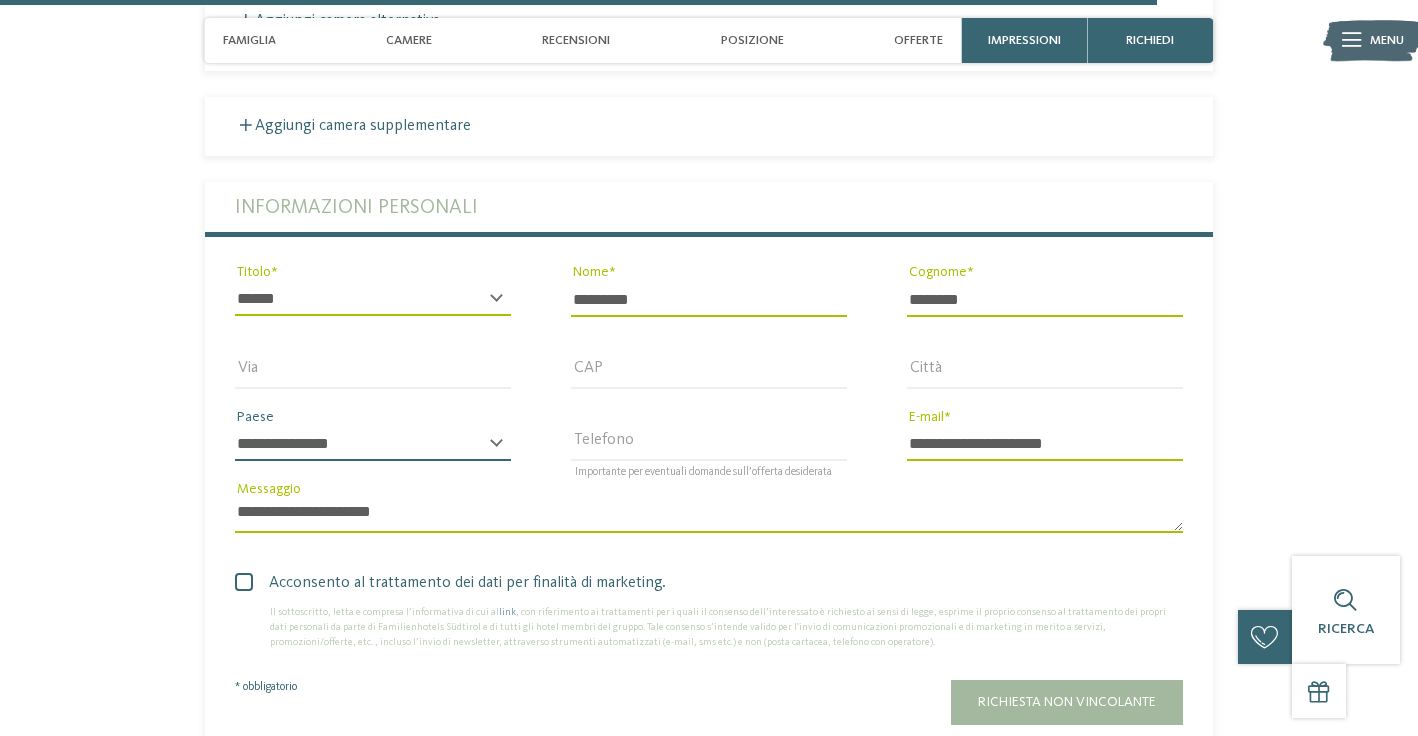 select on "**" 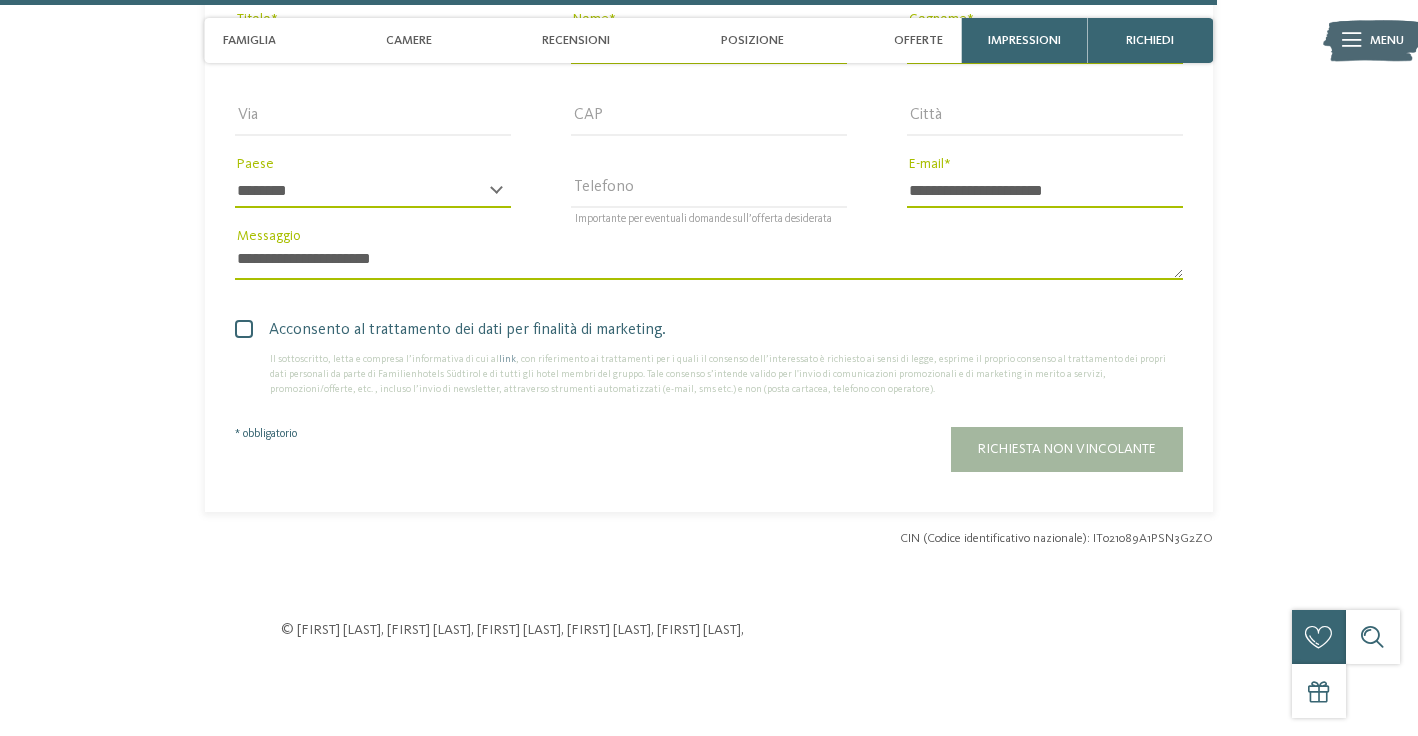 scroll, scrollTop: 5228, scrollLeft: 0, axis: vertical 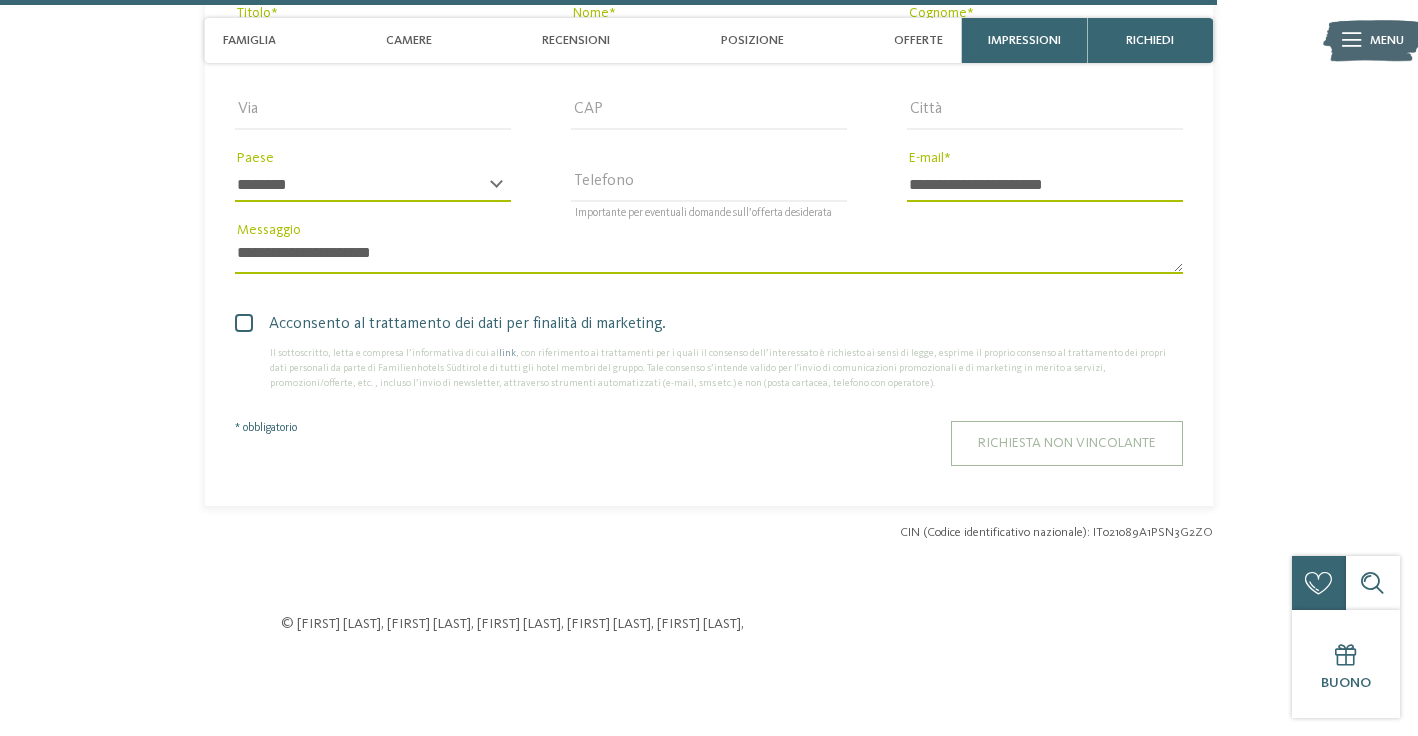 click on "Richiesta non vincolante" at bounding box center (1067, 443) 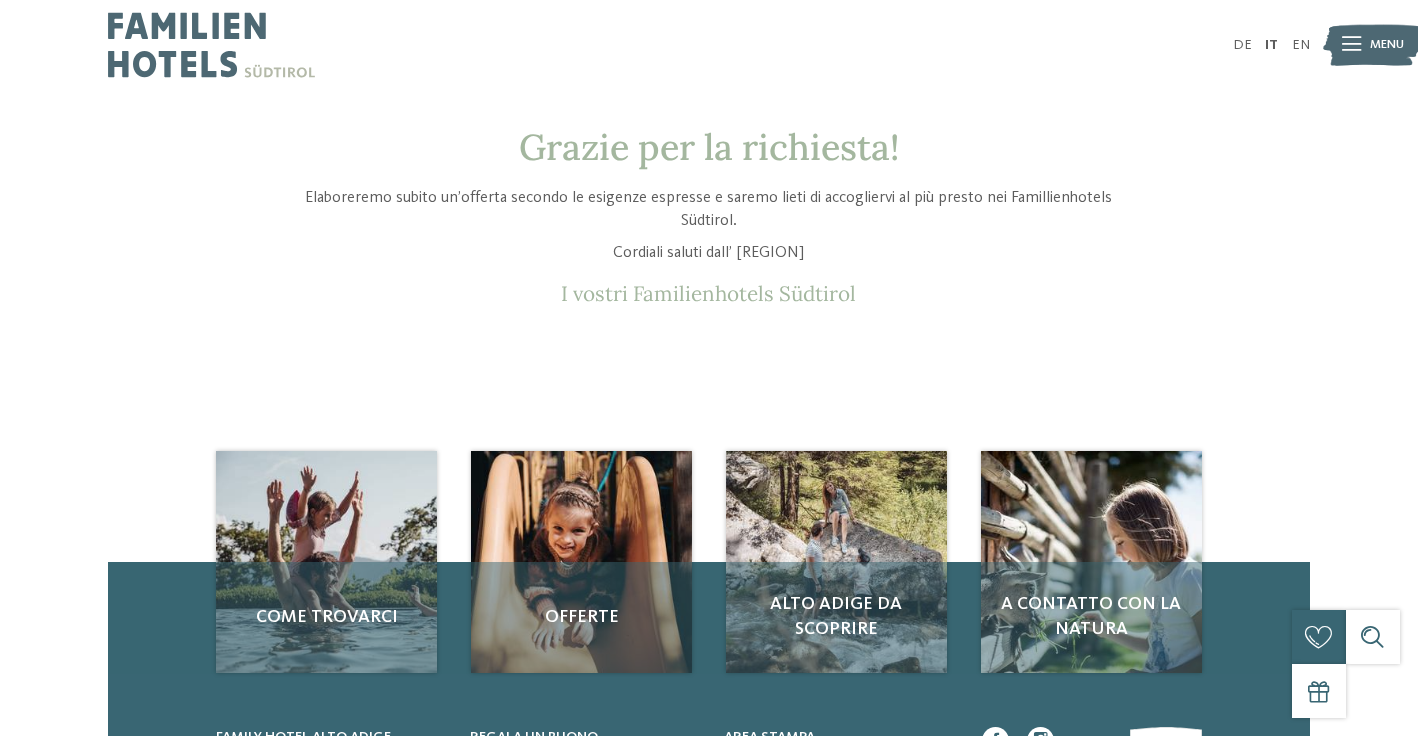 scroll, scrollTop: 0, scrollLeft: 0, axis: both 